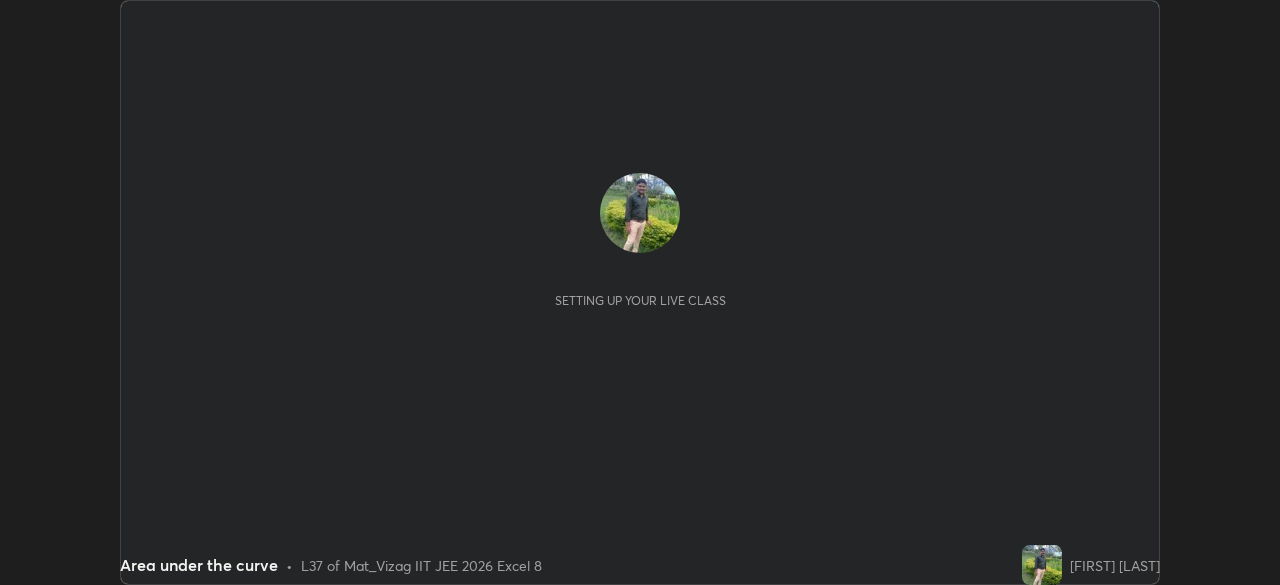 scroll, scrollTop: 0, scrollLeft: 0, axis: both 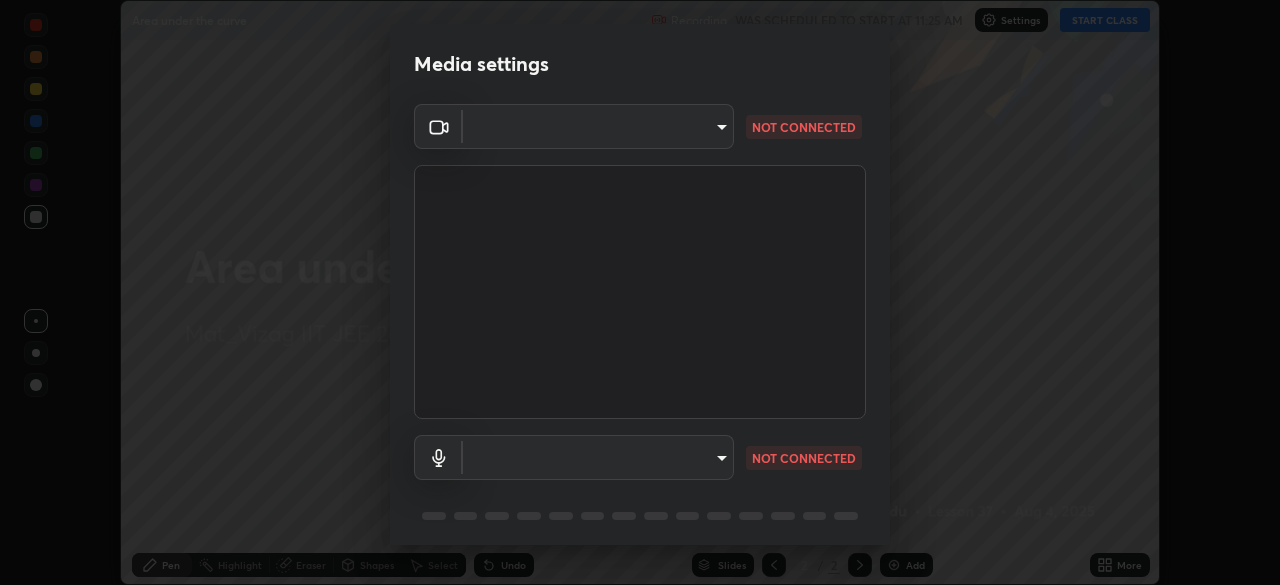 type on "cce9b67fa479fc088f071f13ccfce14e23d766b55a58e29726bfee3f33c1f2ec" 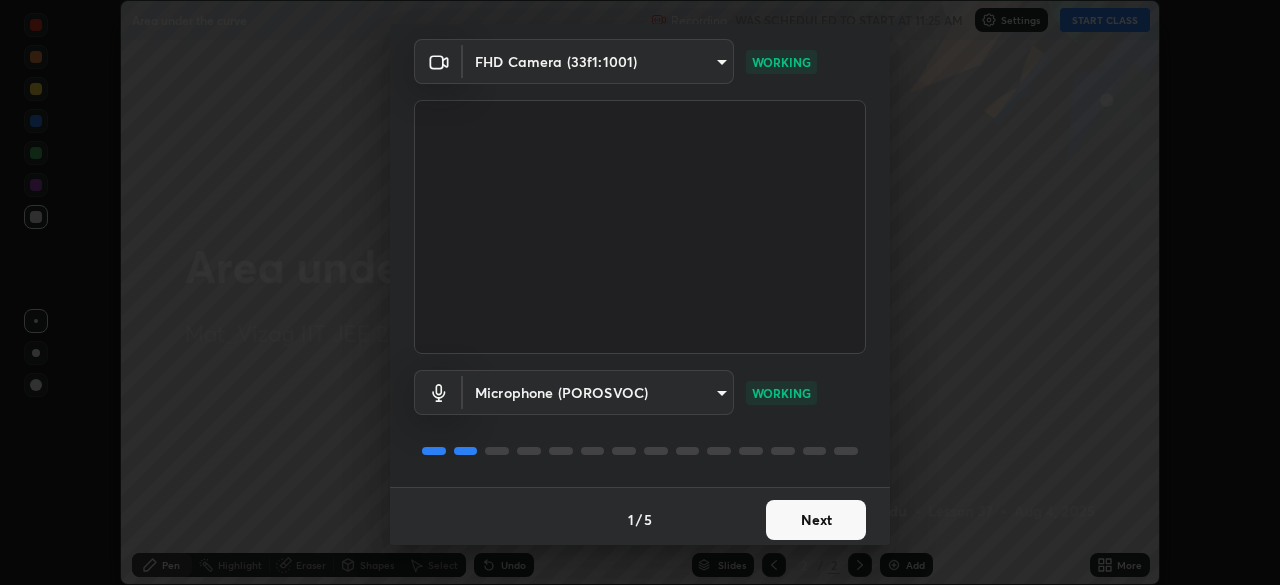 scroll, scrollTop: 71, scrollLeft: 0, axis: vertical 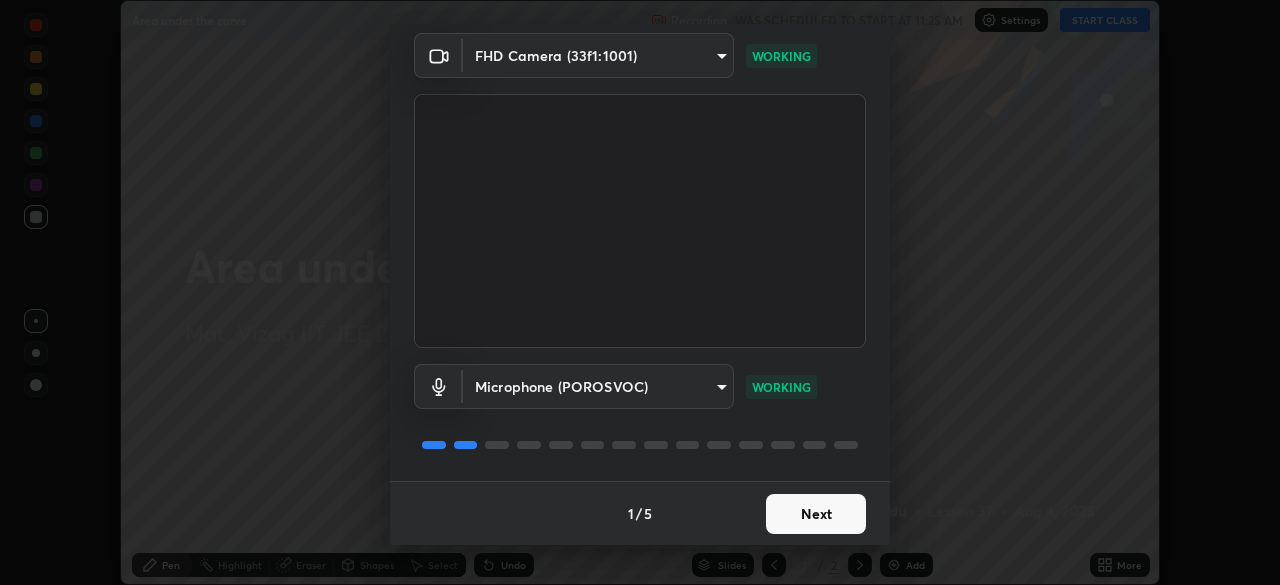click on "Next" at bounding box center [816, 514] 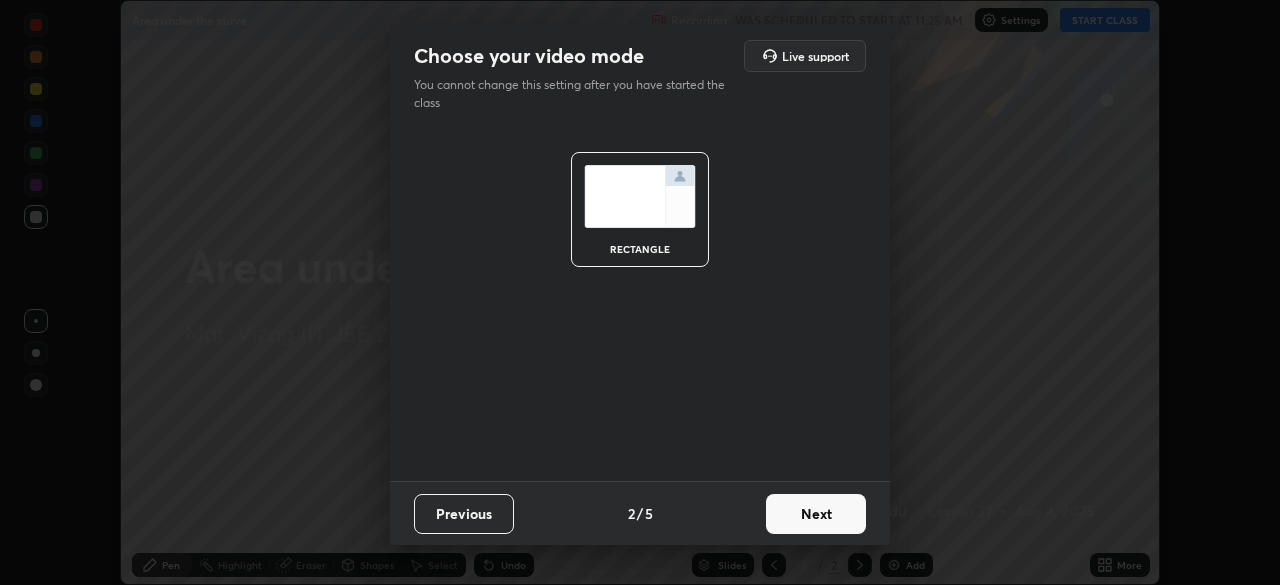 scroll, scrollTop: 0, scrollLeft: 0, axis: both 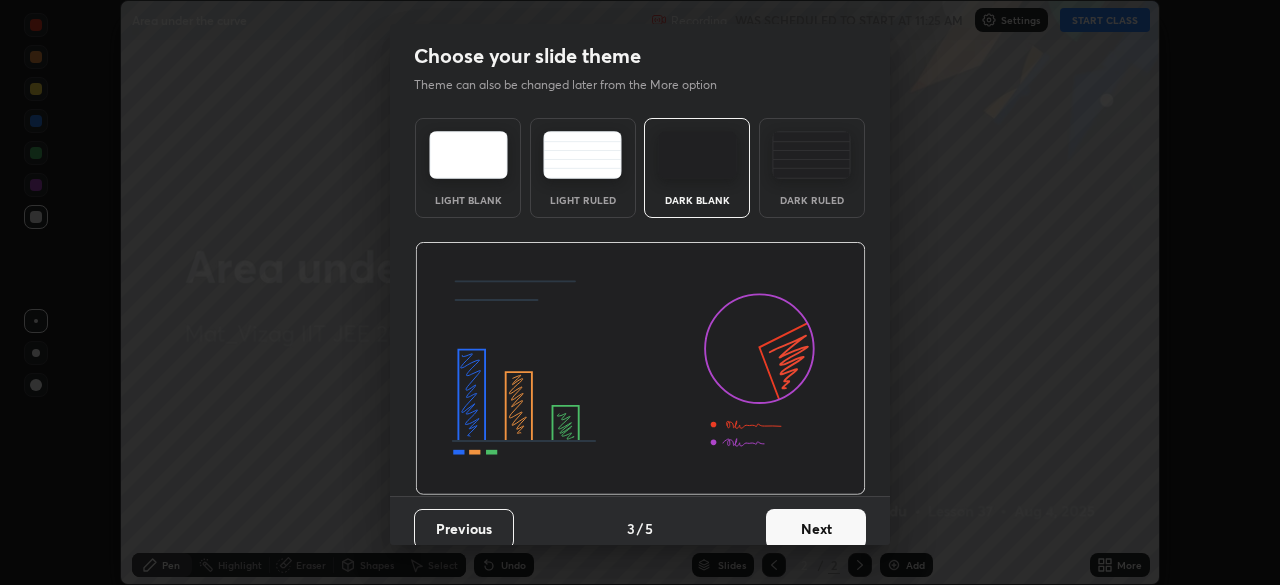 click on "Next" at bounding box center [816, 529] 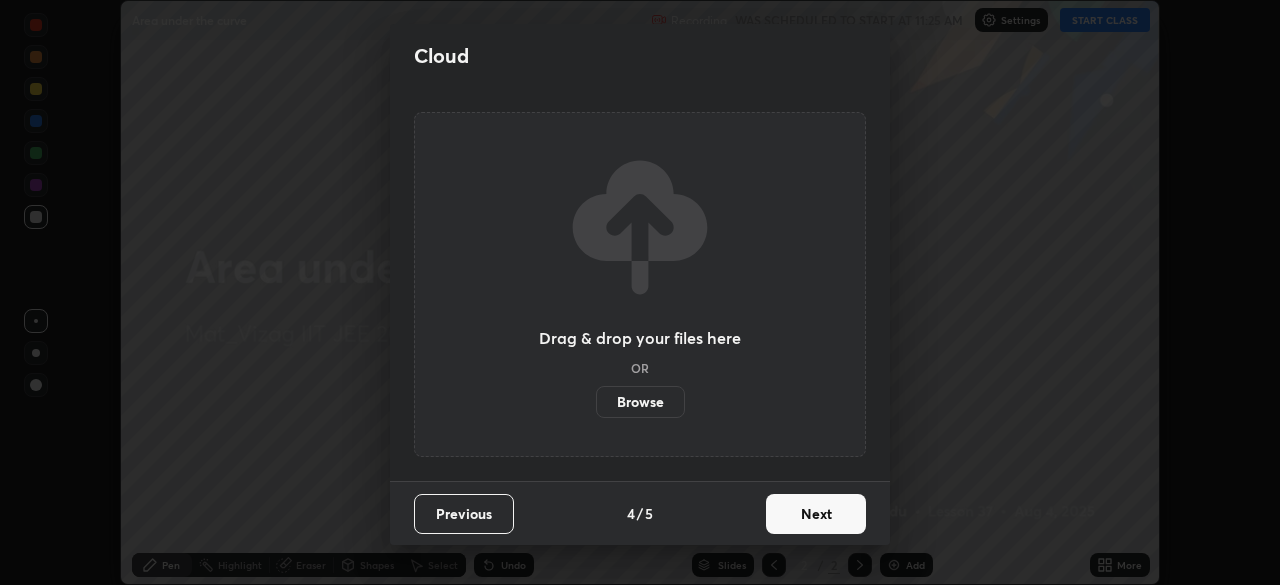 click on "Next" at bounding box center (816, 514) 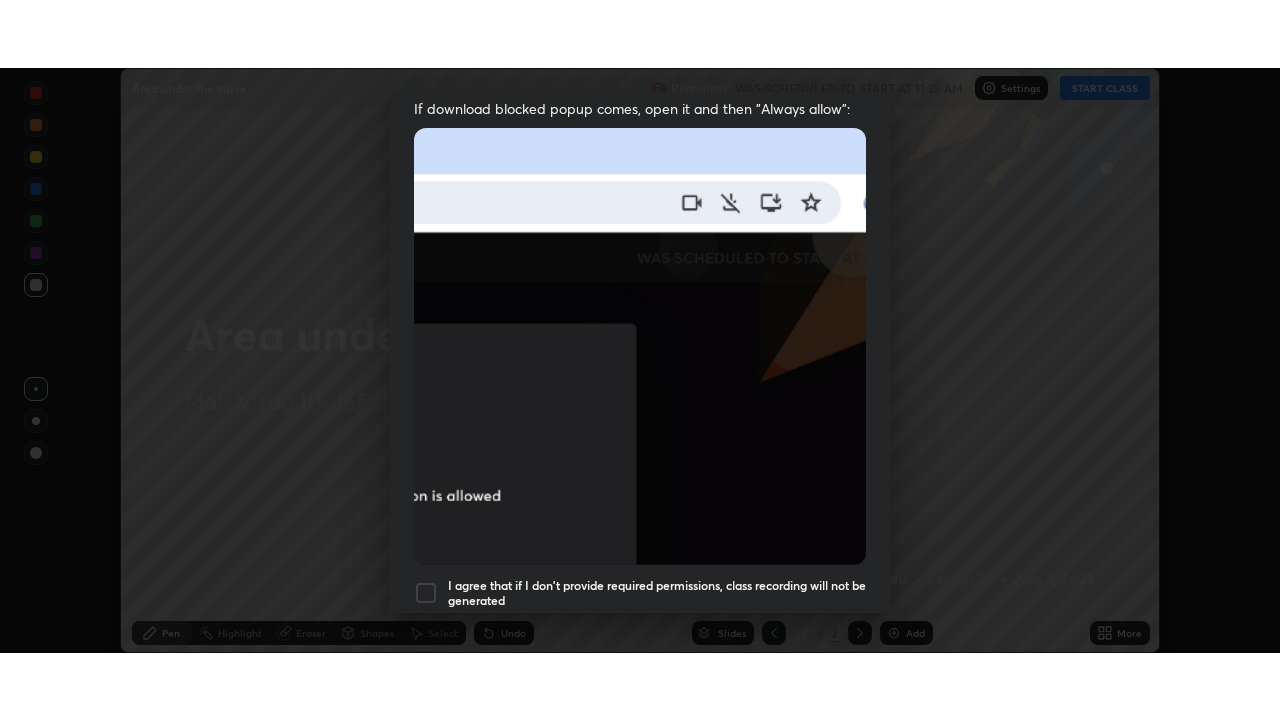 scroll, scrollTop: 479, scrollLeft: 0, axis: vertical 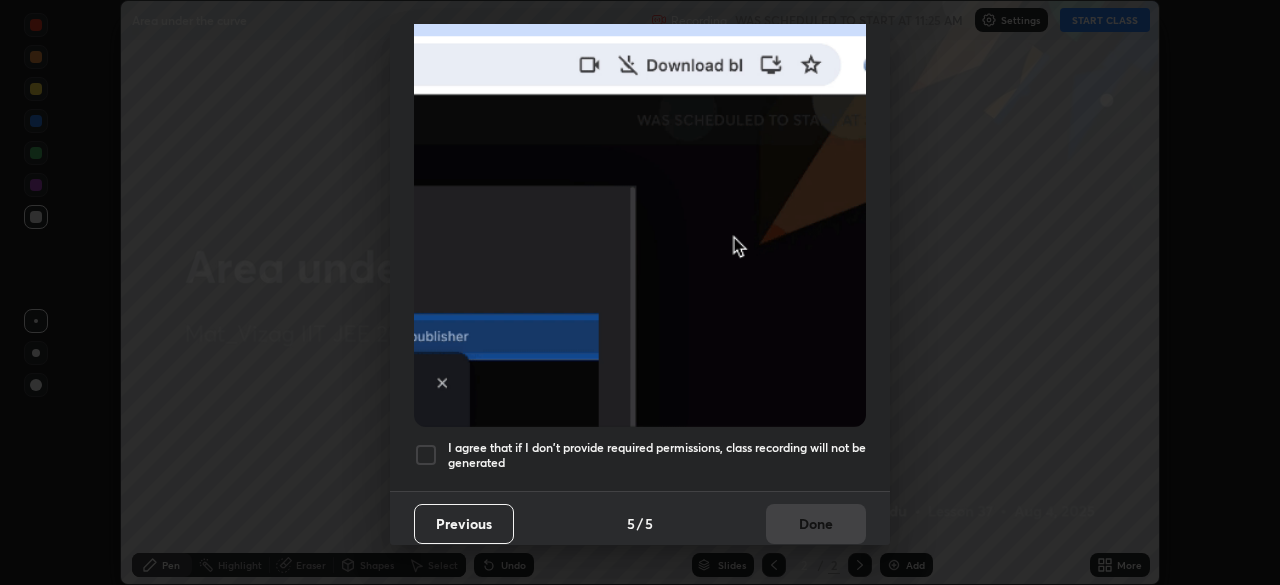 click at bounding box center (426, 455) 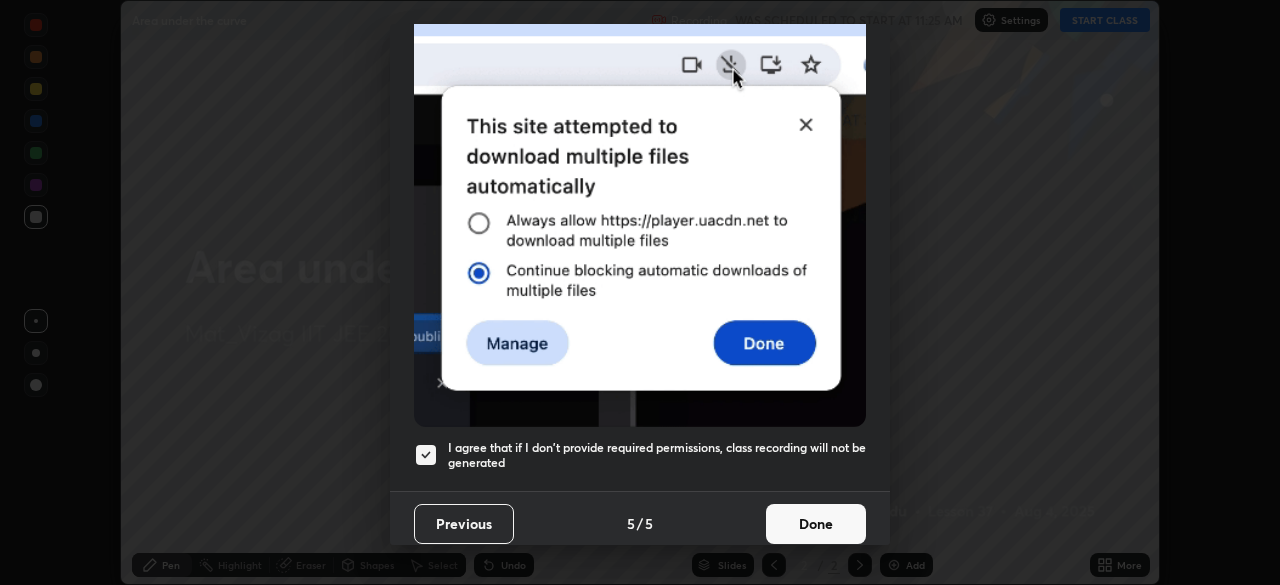 click on "Done" at bounding box center [816, 524] 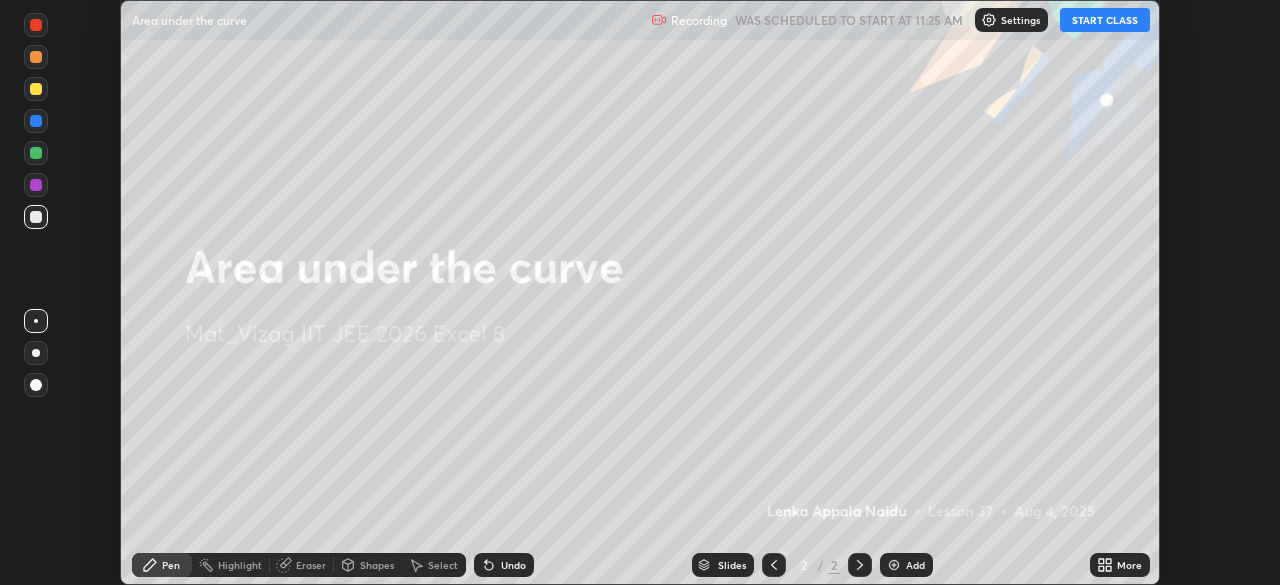 click 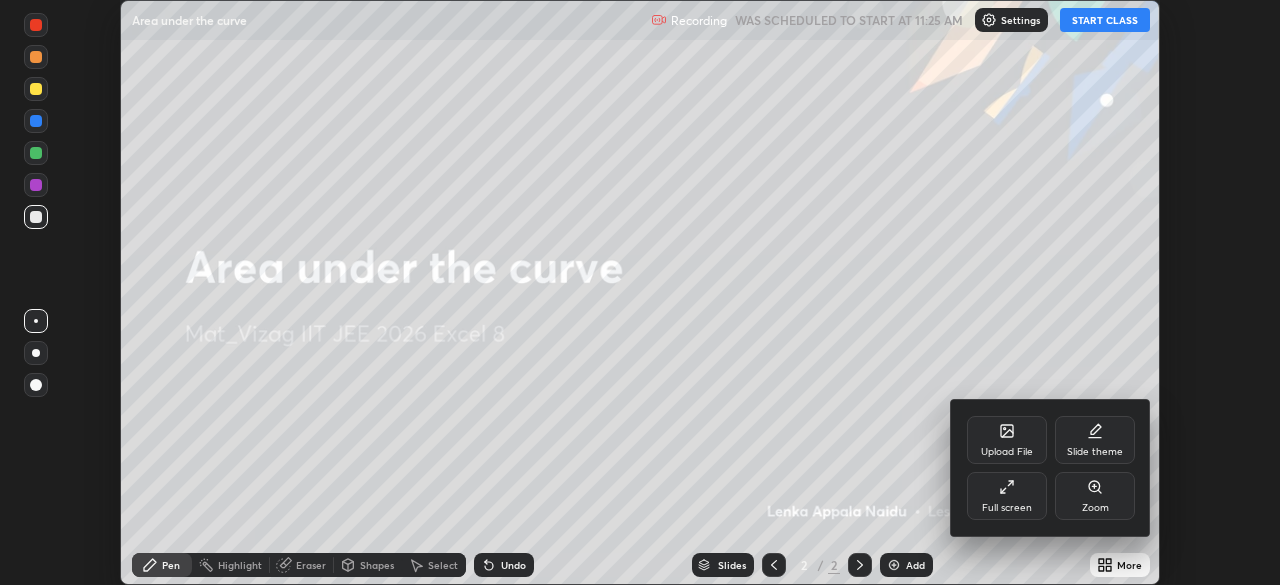 click on "Full screen" at bounding box center (1007, 496) 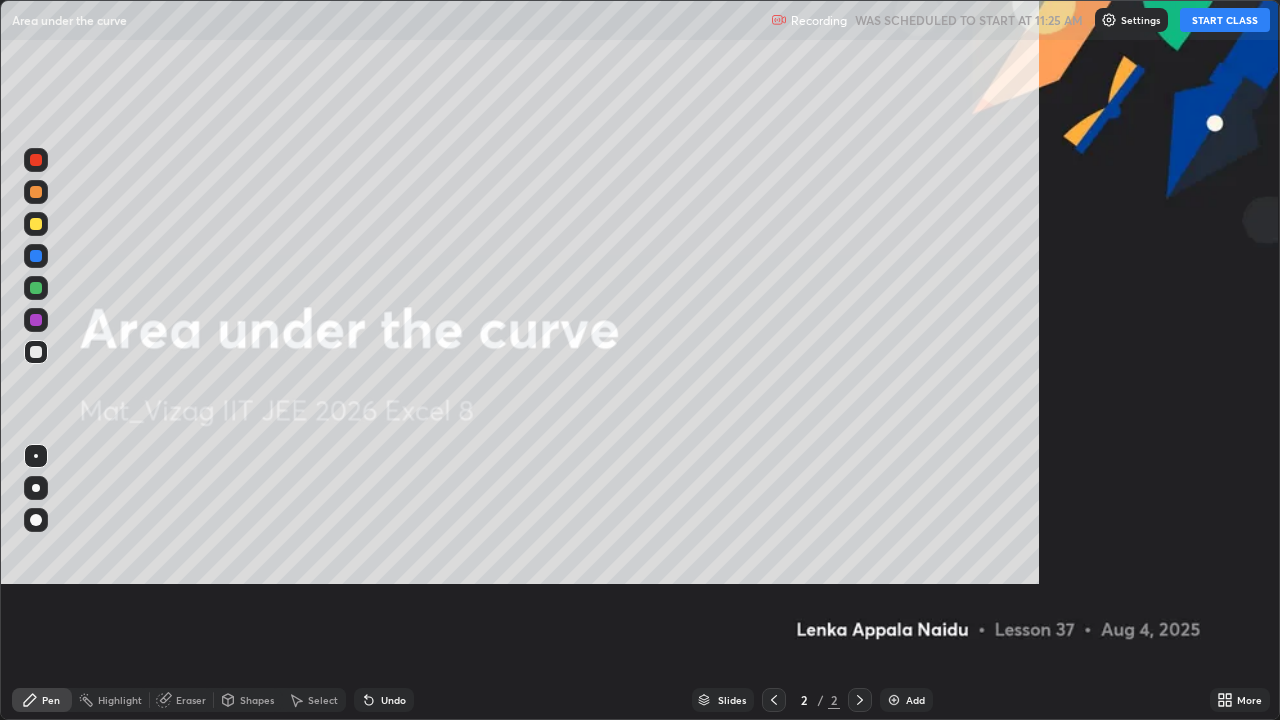 scroll, scrollTop: 99280, scrollLeft: 98720, axis: both 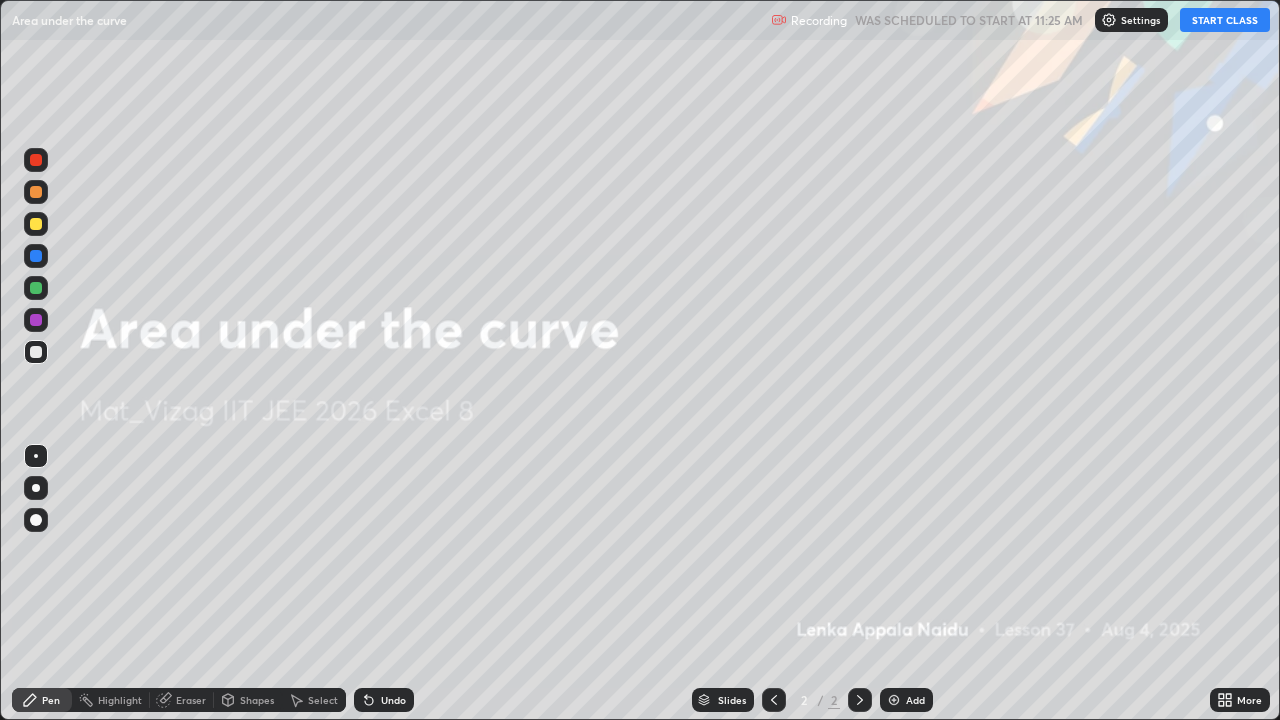 click on "START CLASS" at bounding box center [1225, 20] 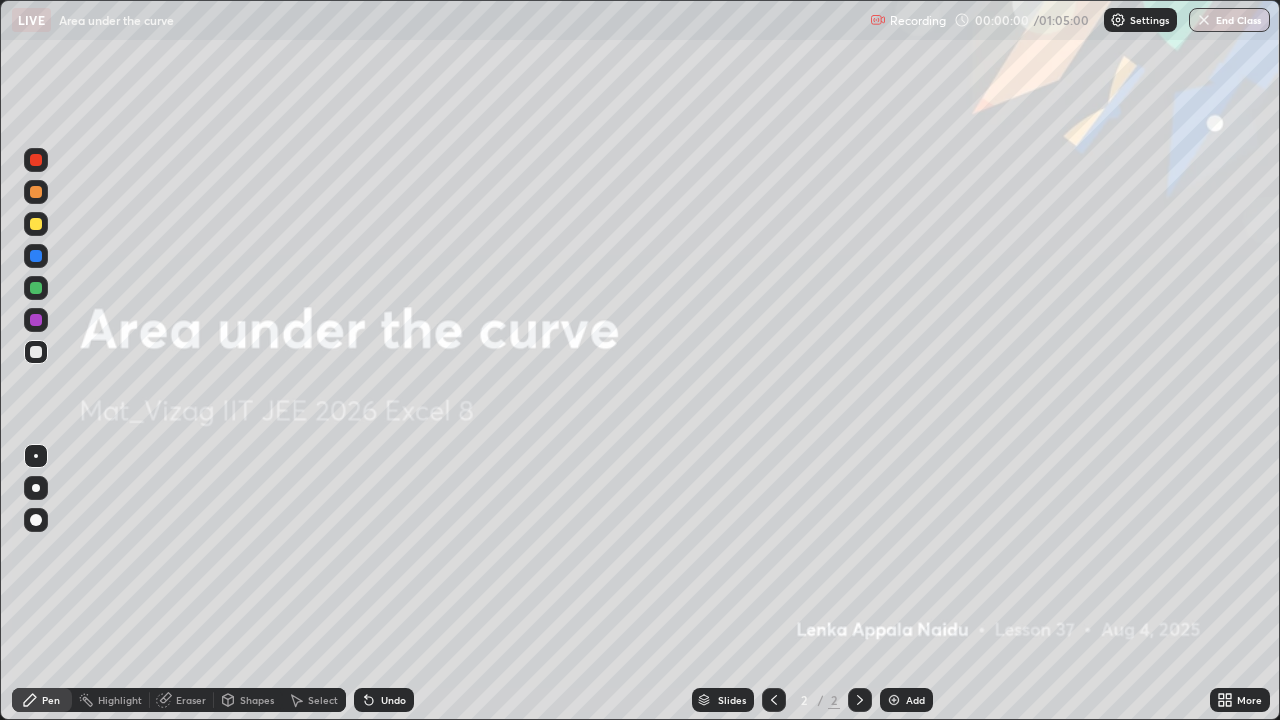 click at bounding box center [894, 700] 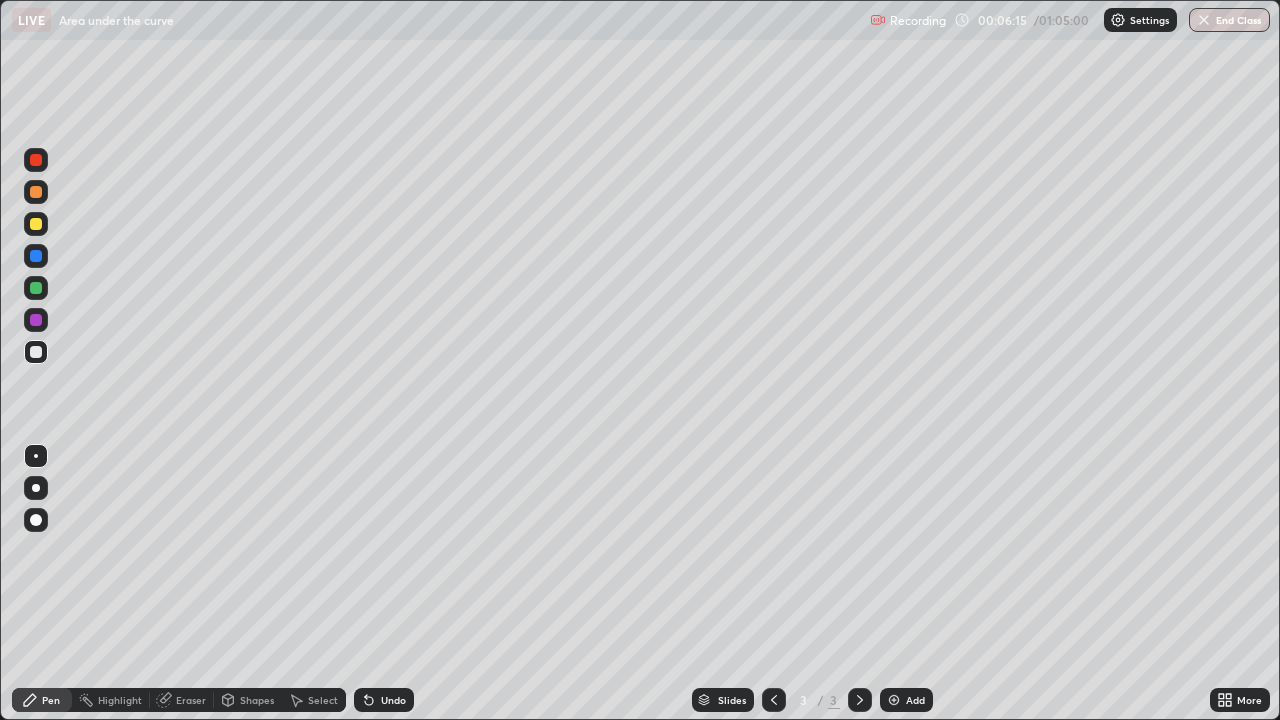 click at bounding box center (894, 700) 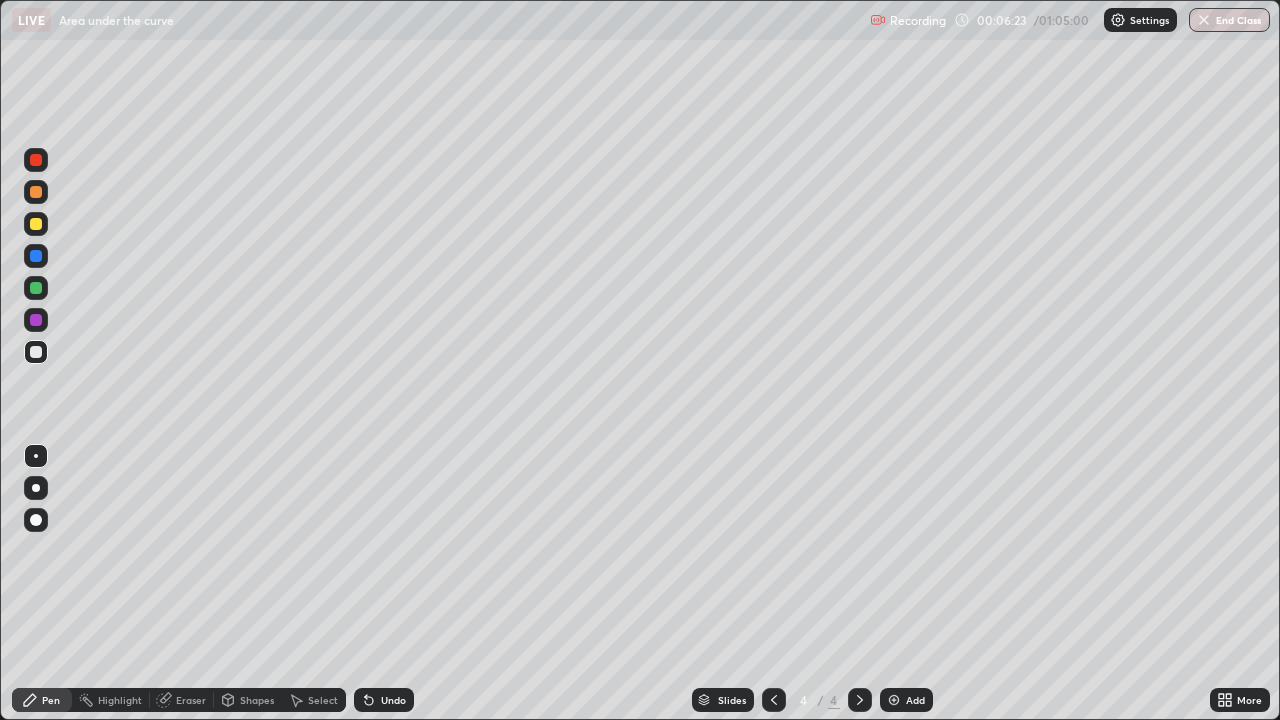 click 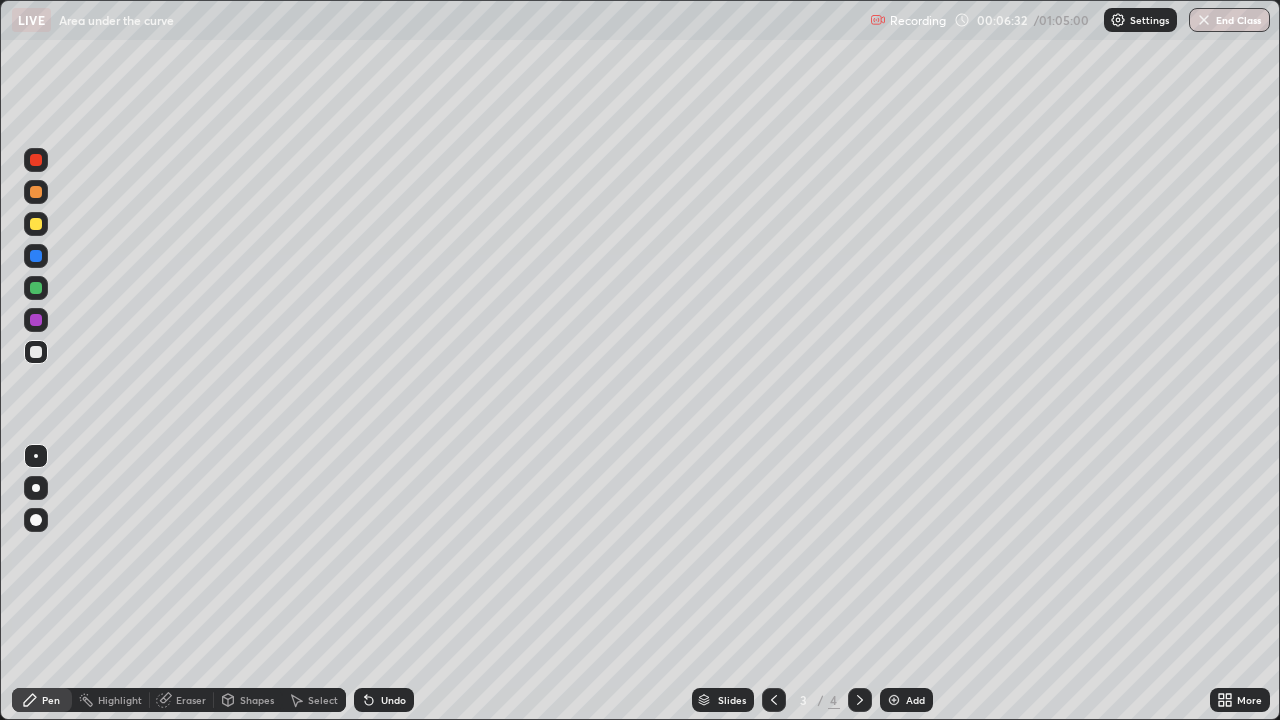 click 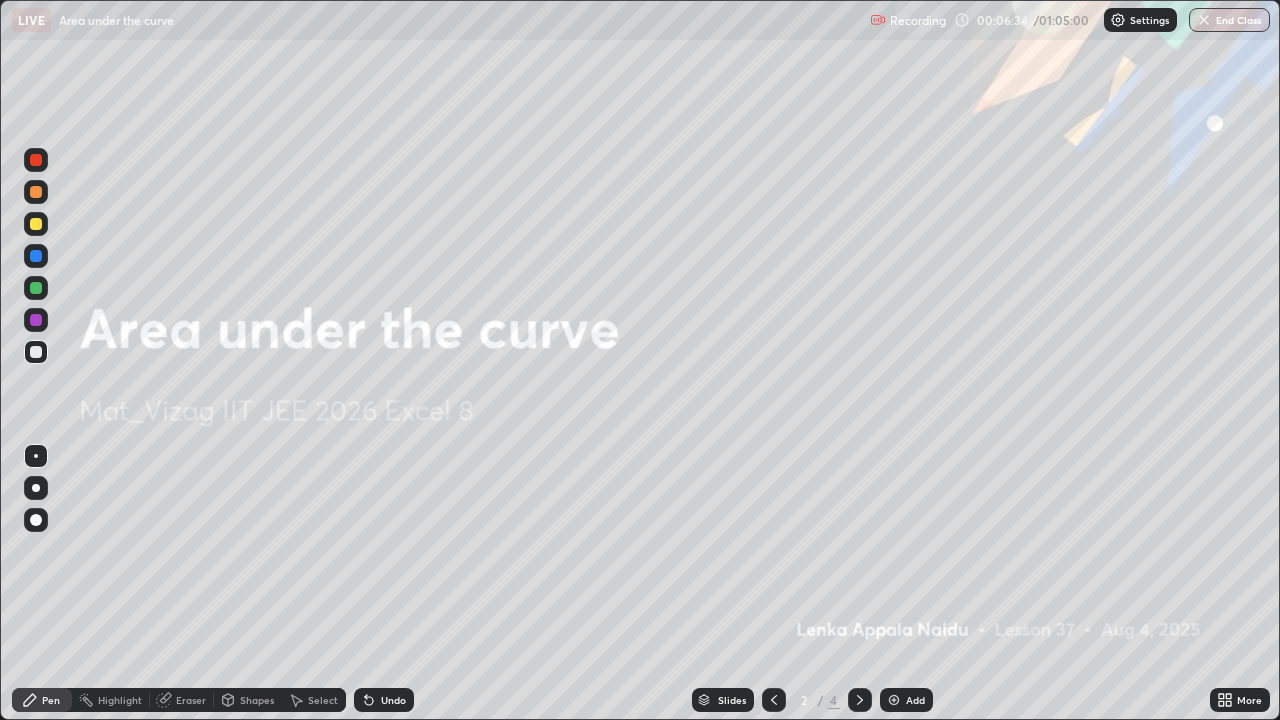 click 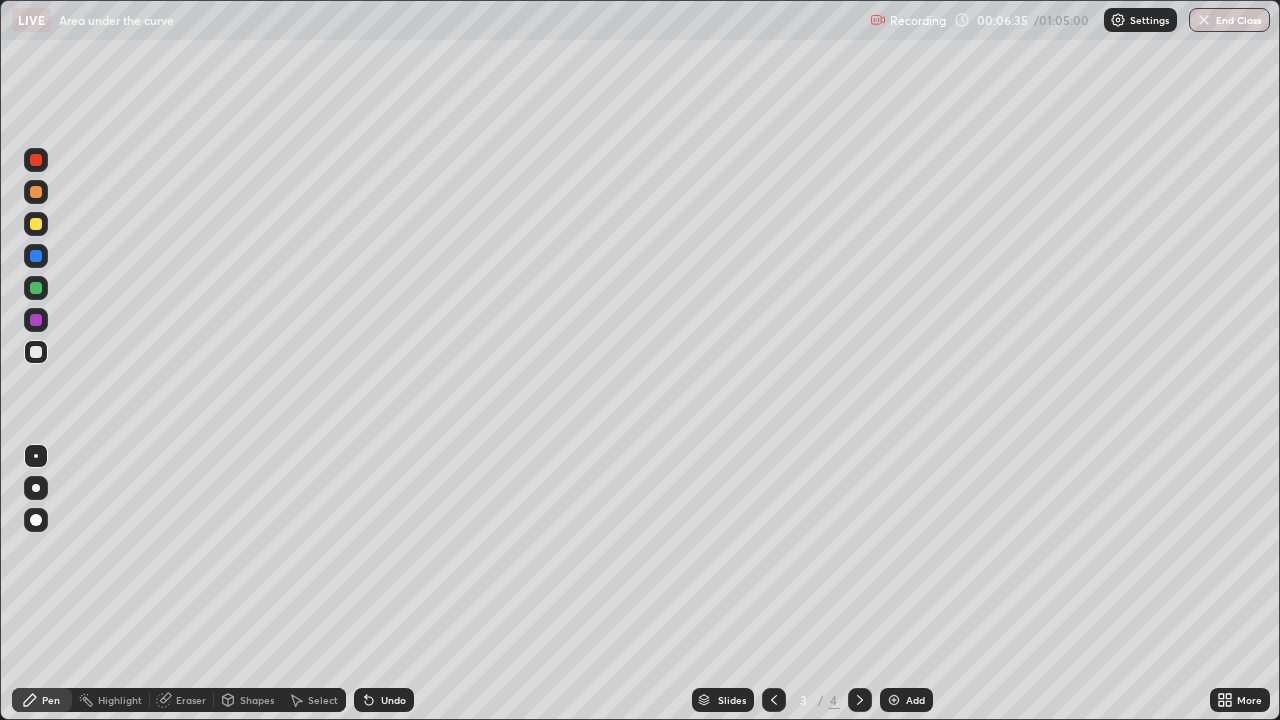 click 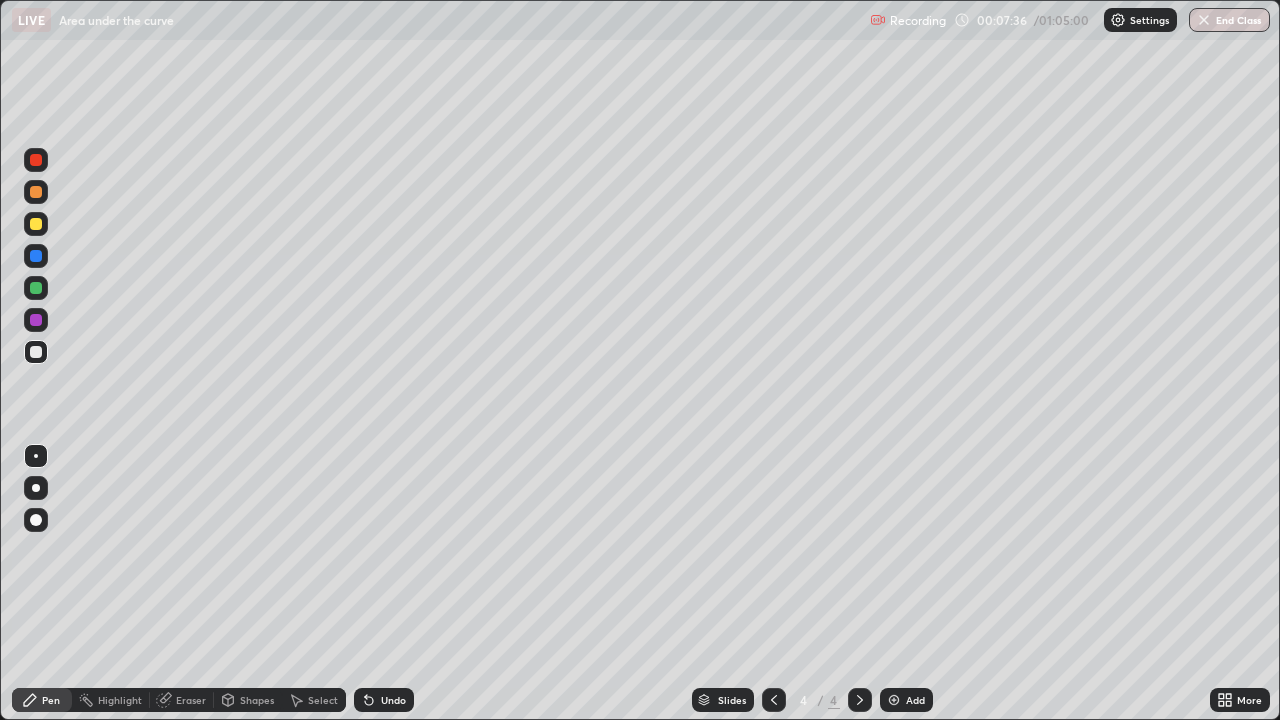 click 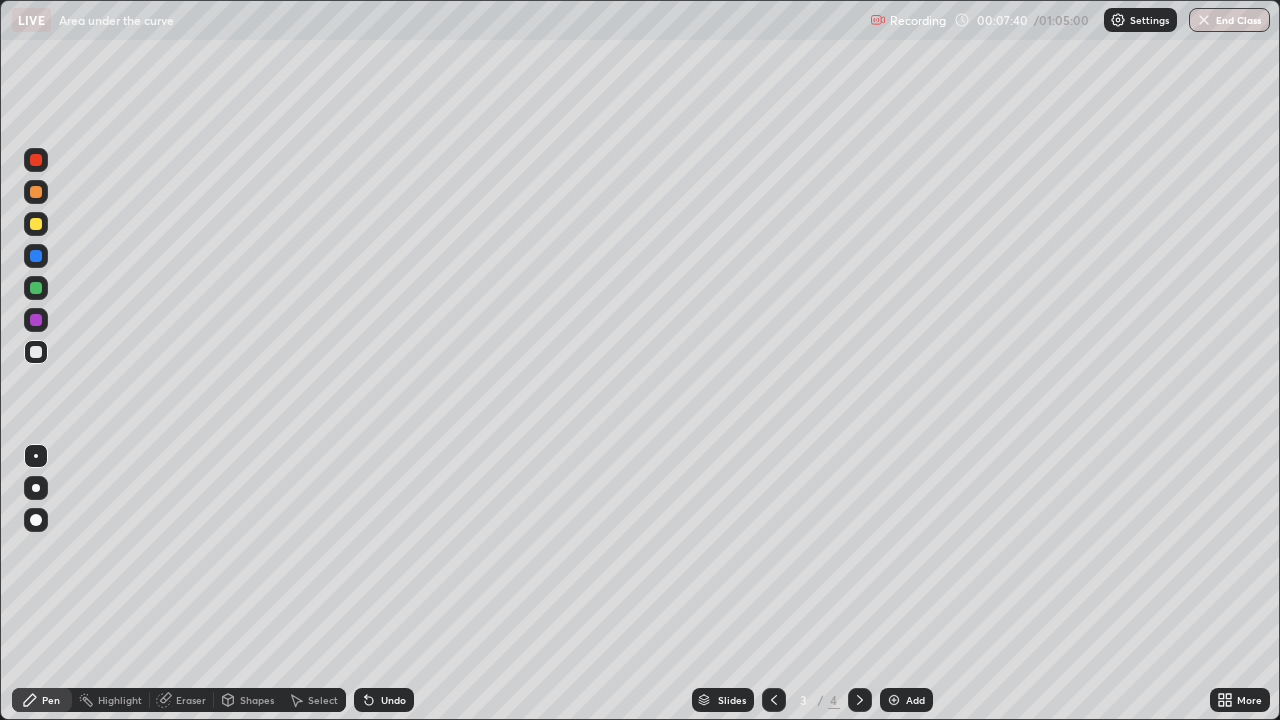 click 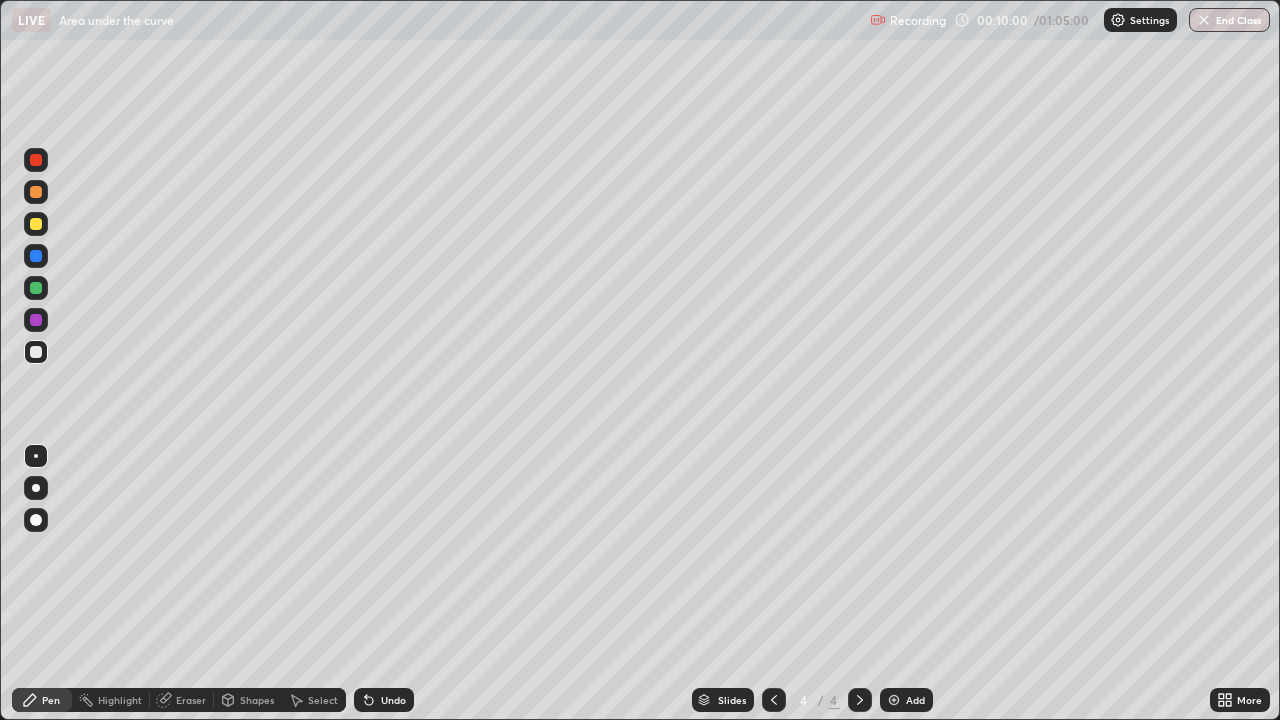 click at bounding box center (894, 700) 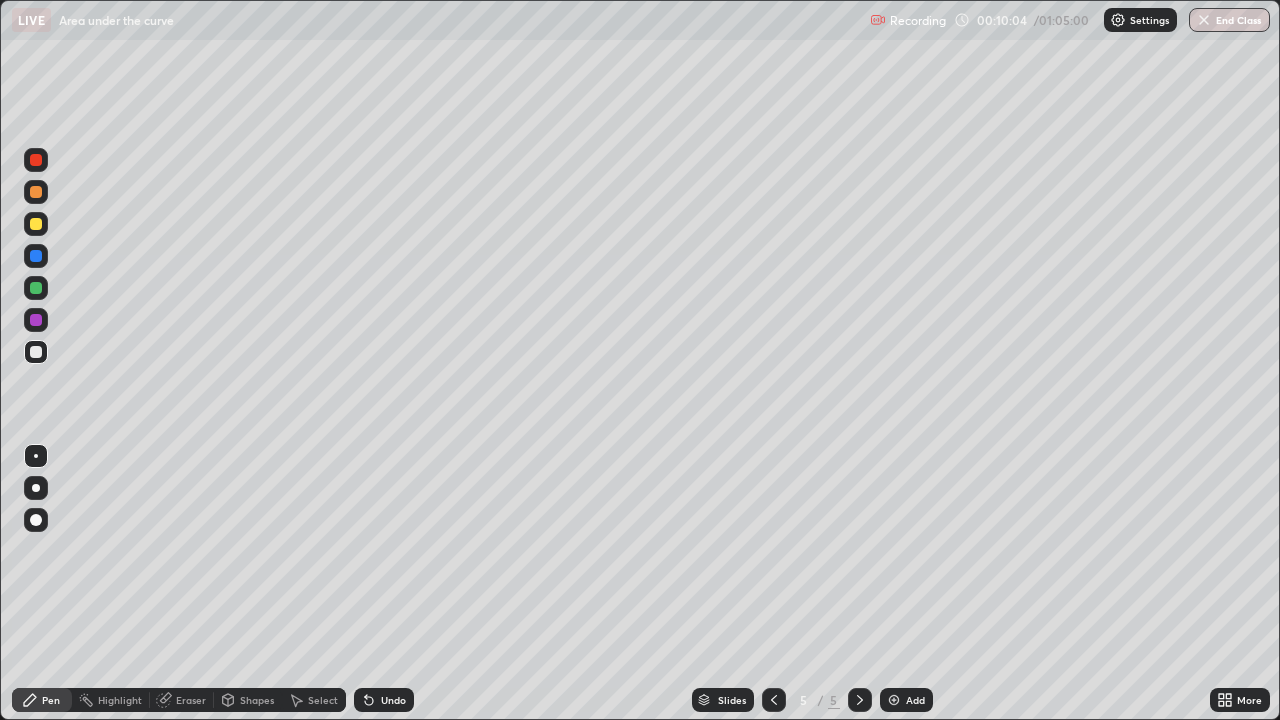 click 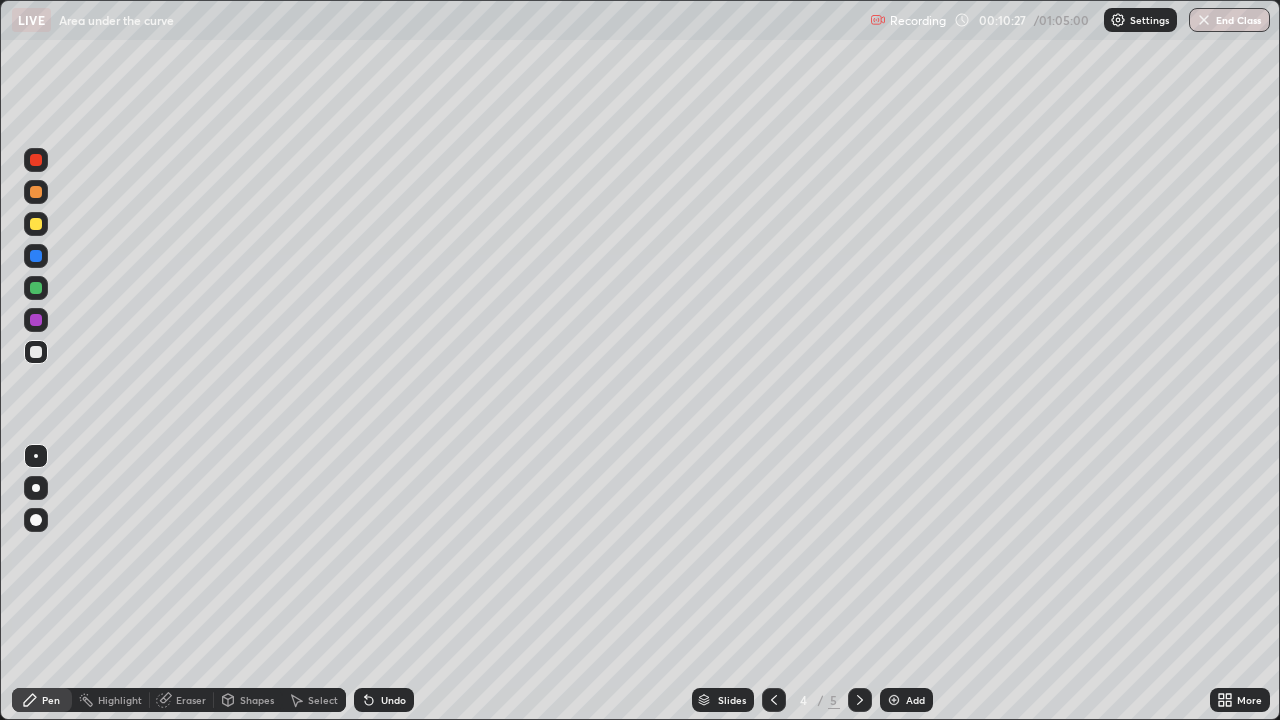 click 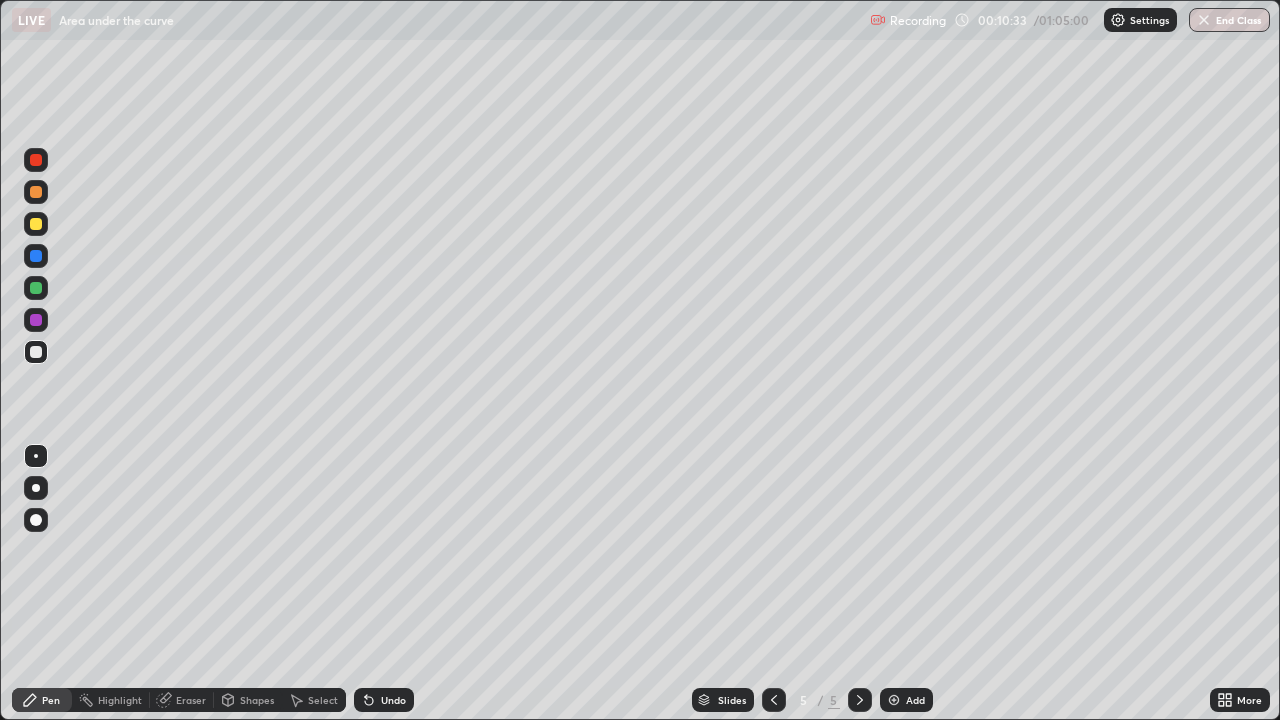 click 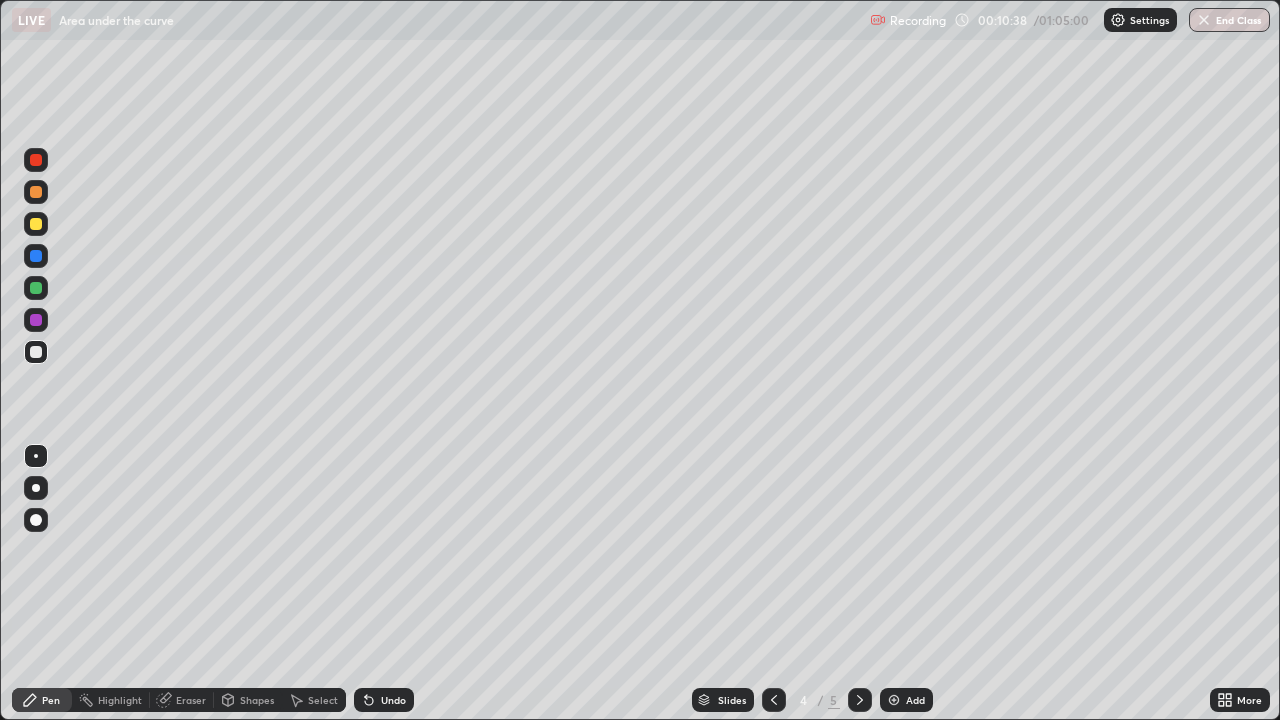 click 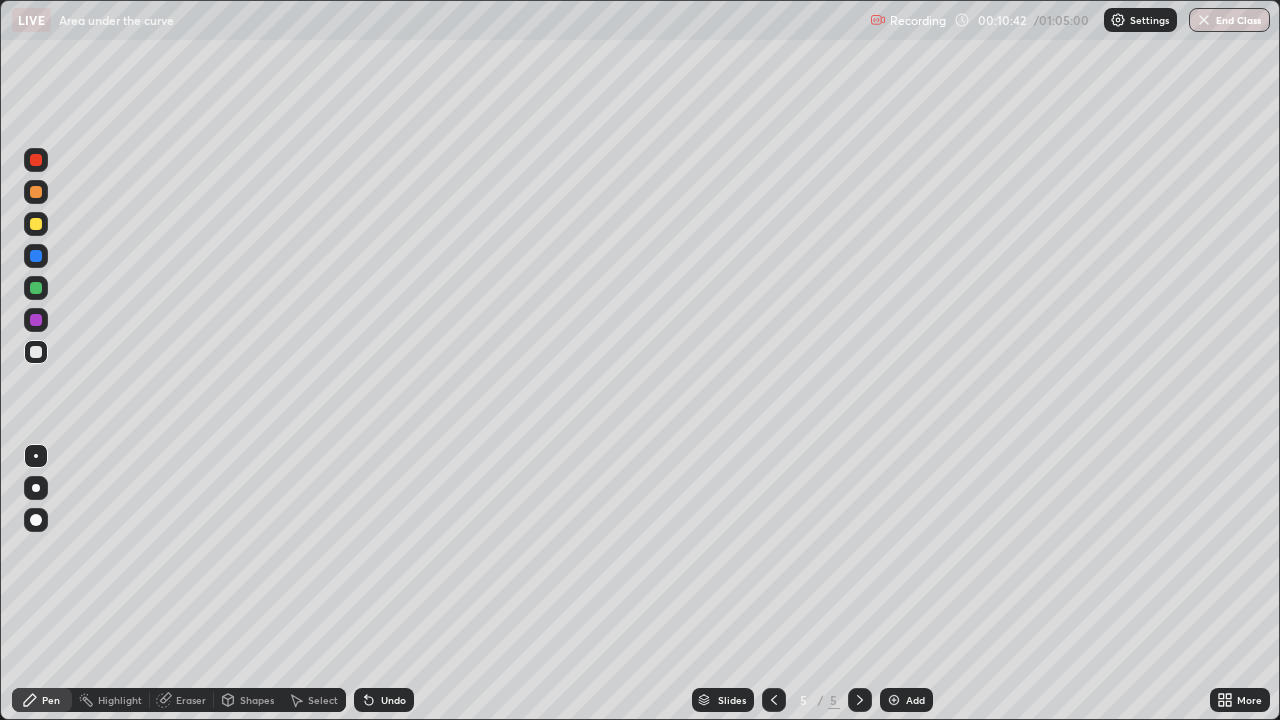 click 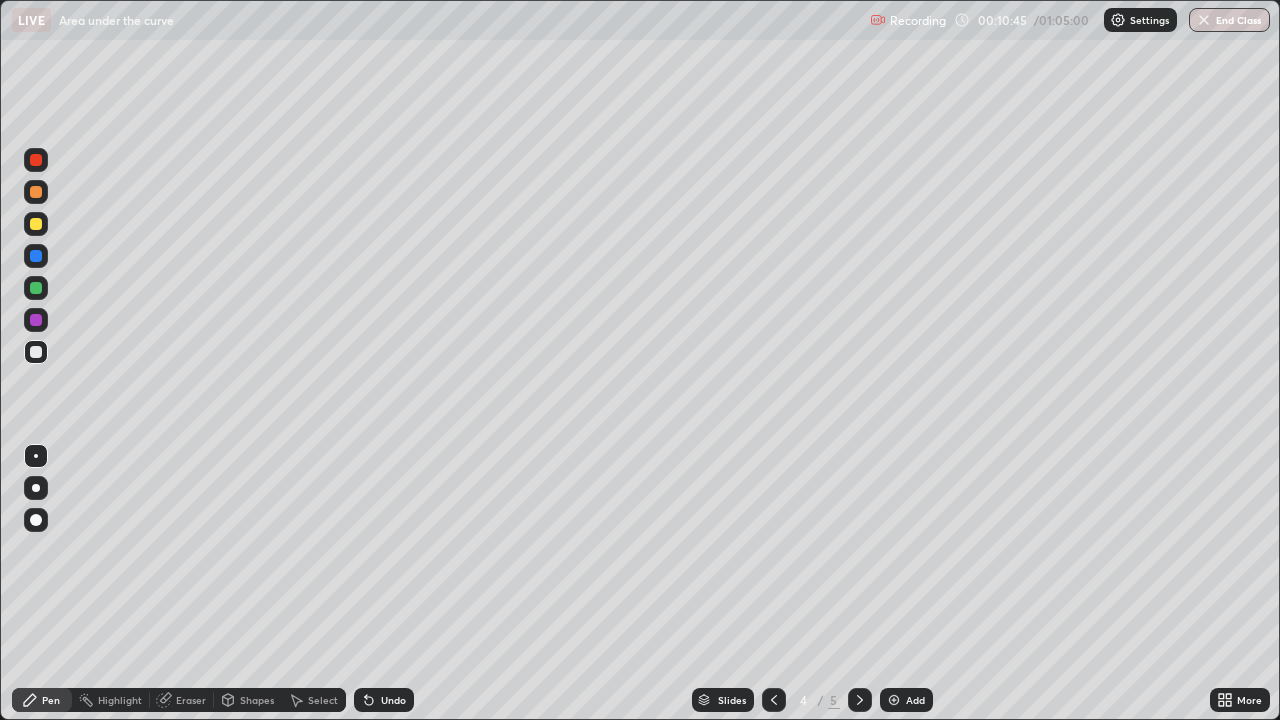 click 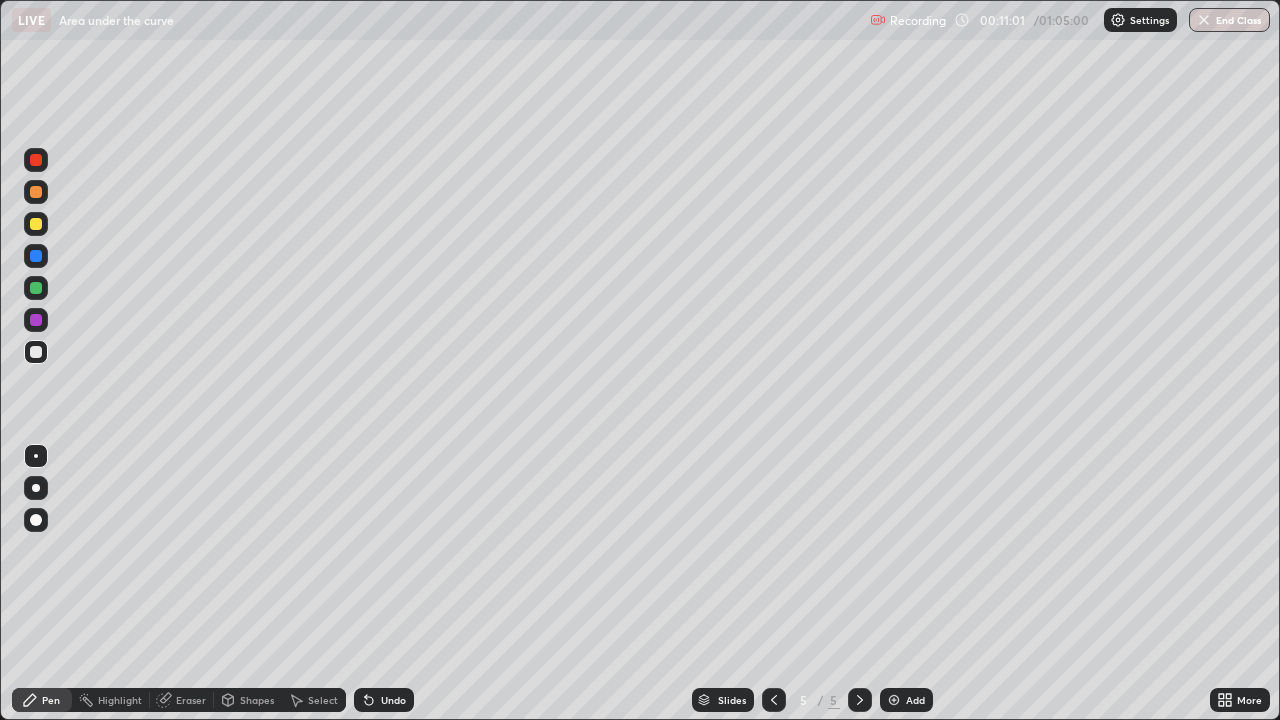 click 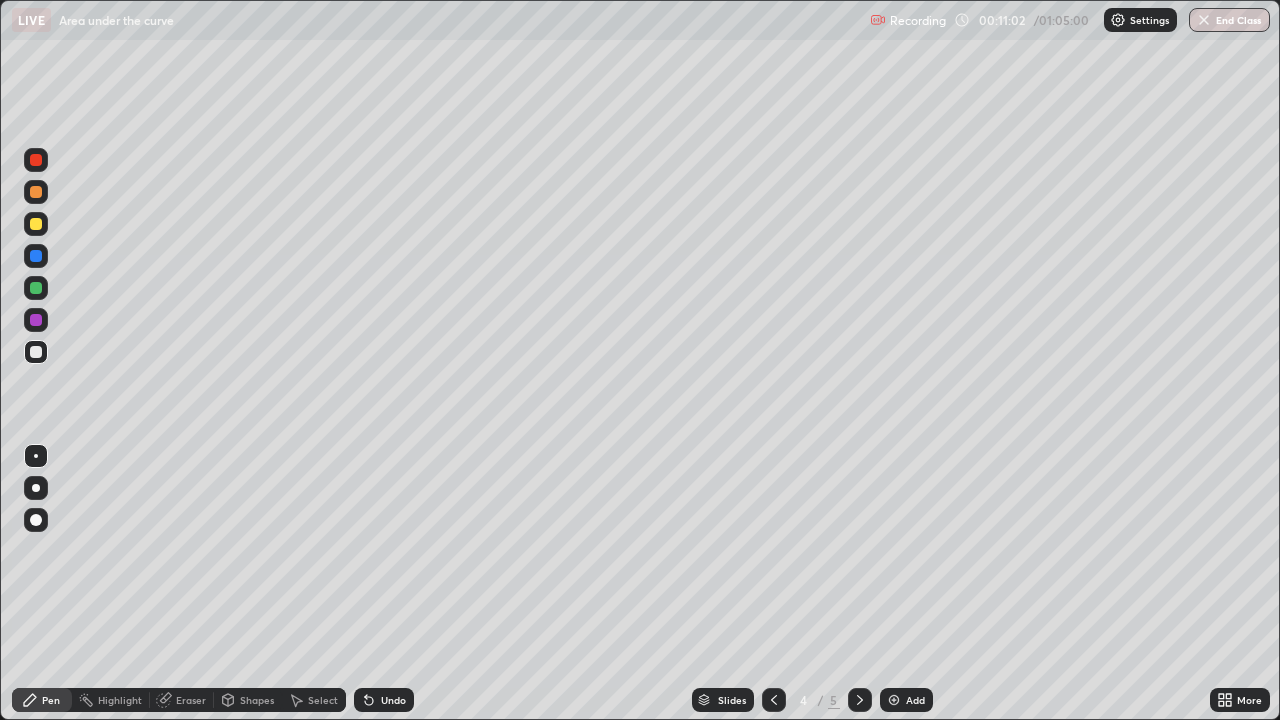 click 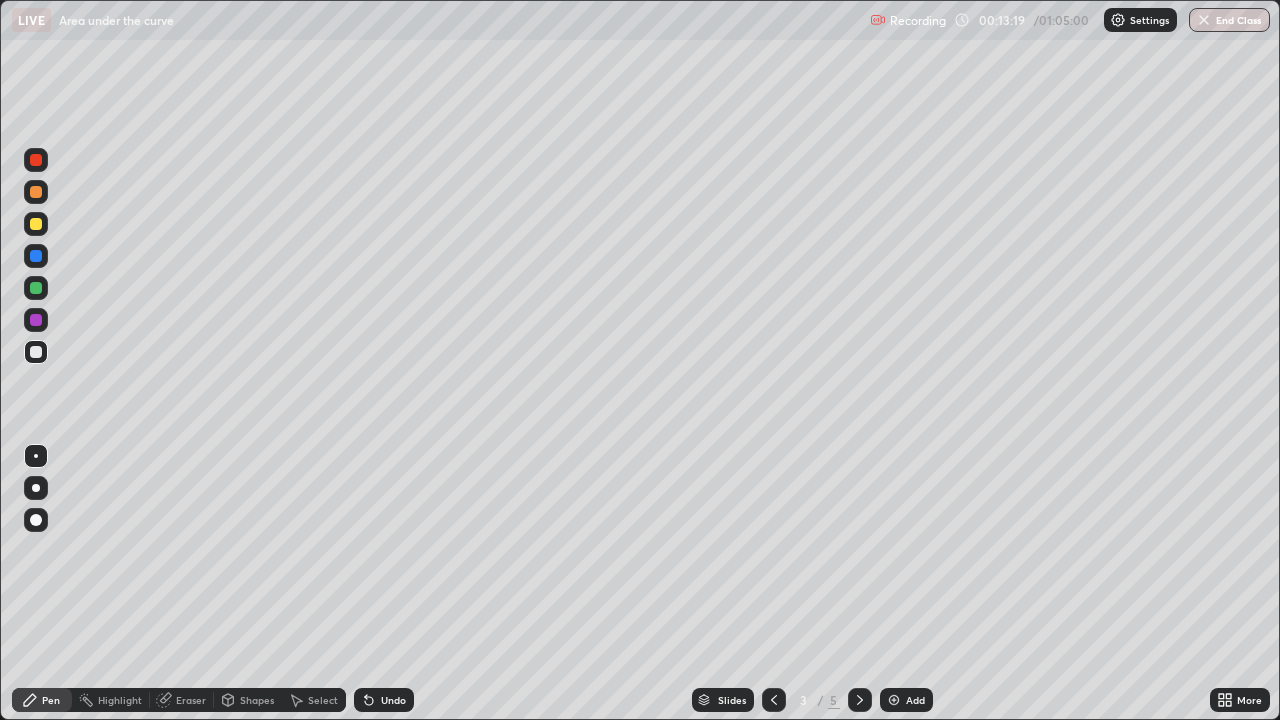 click 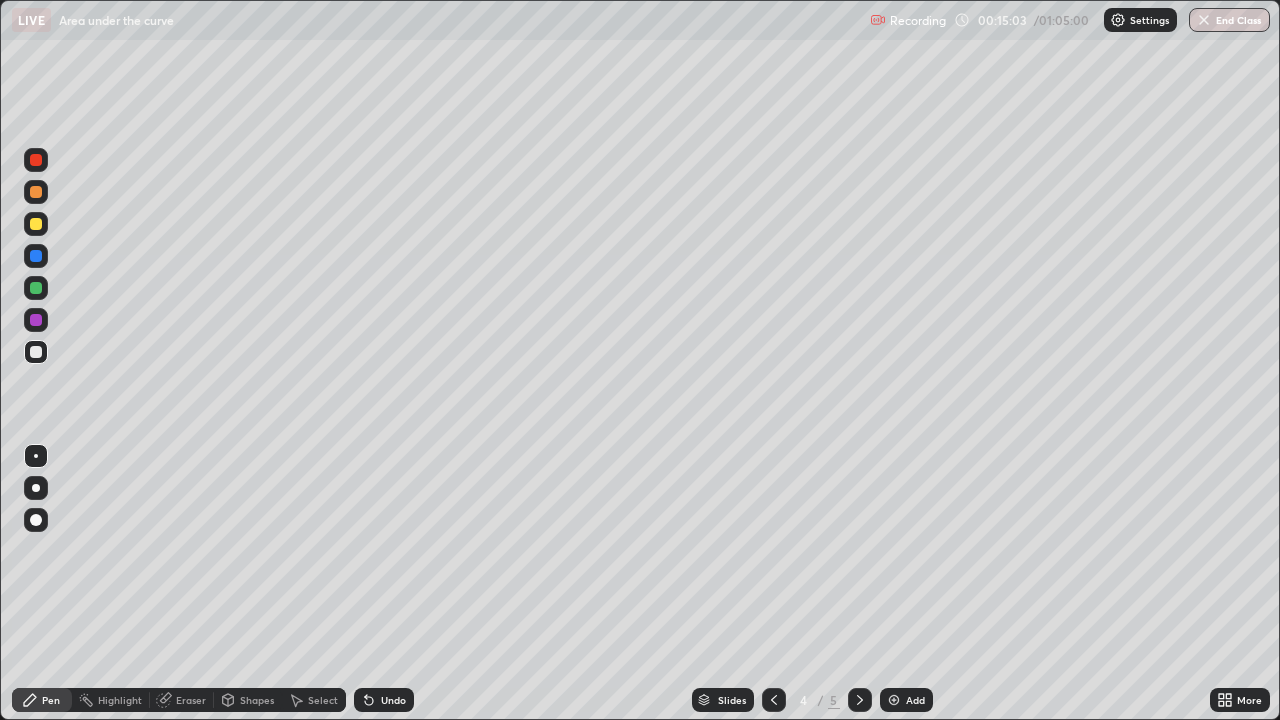 click 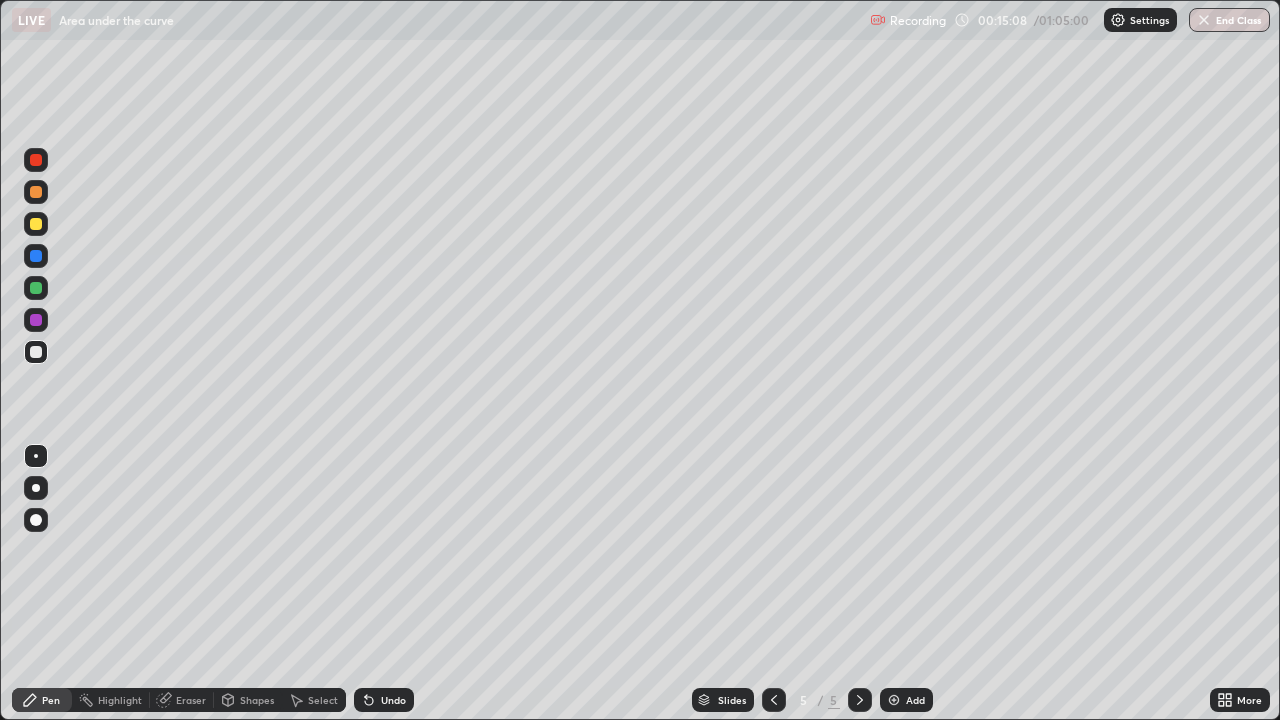 click 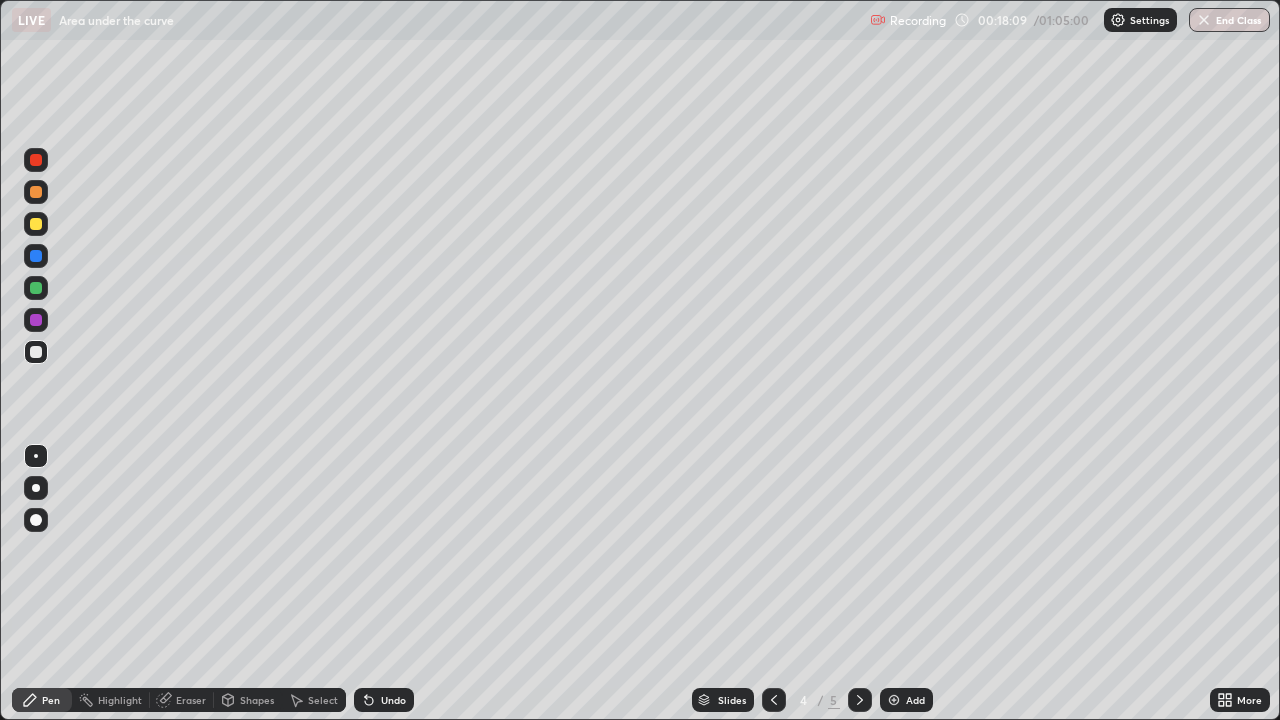 click 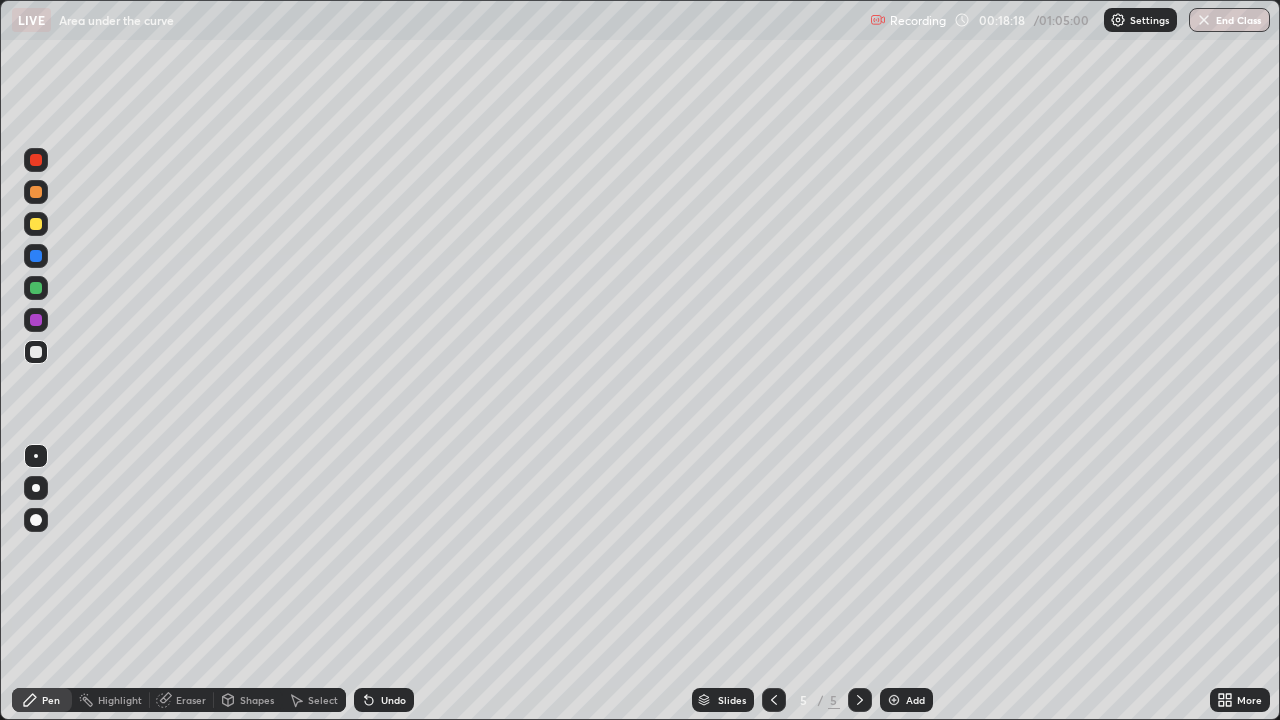 click 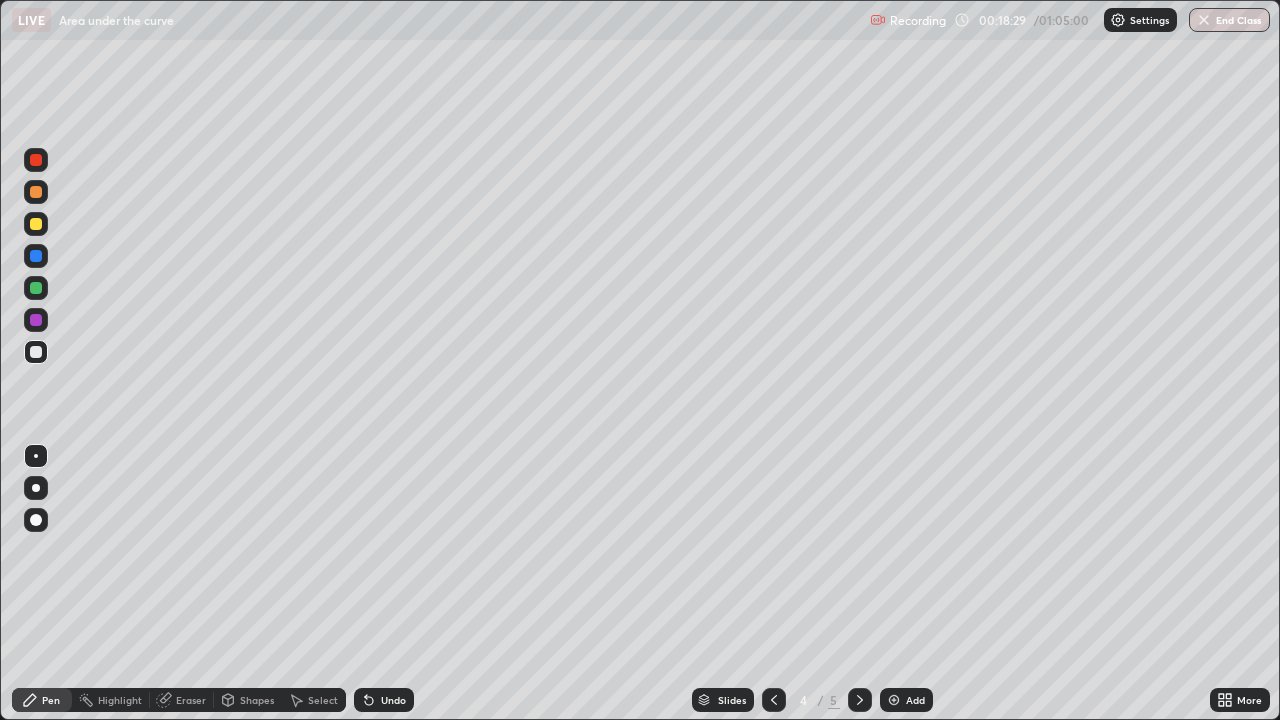 click 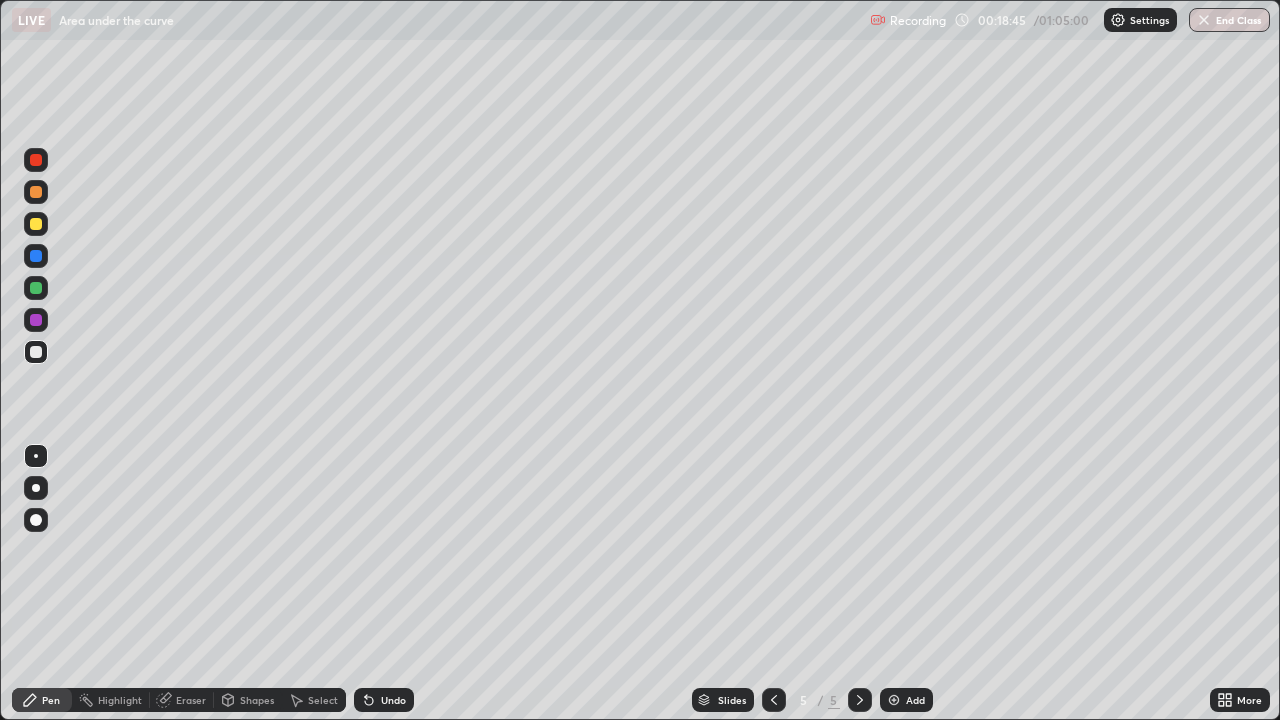 click at bounding box center (894, 700) 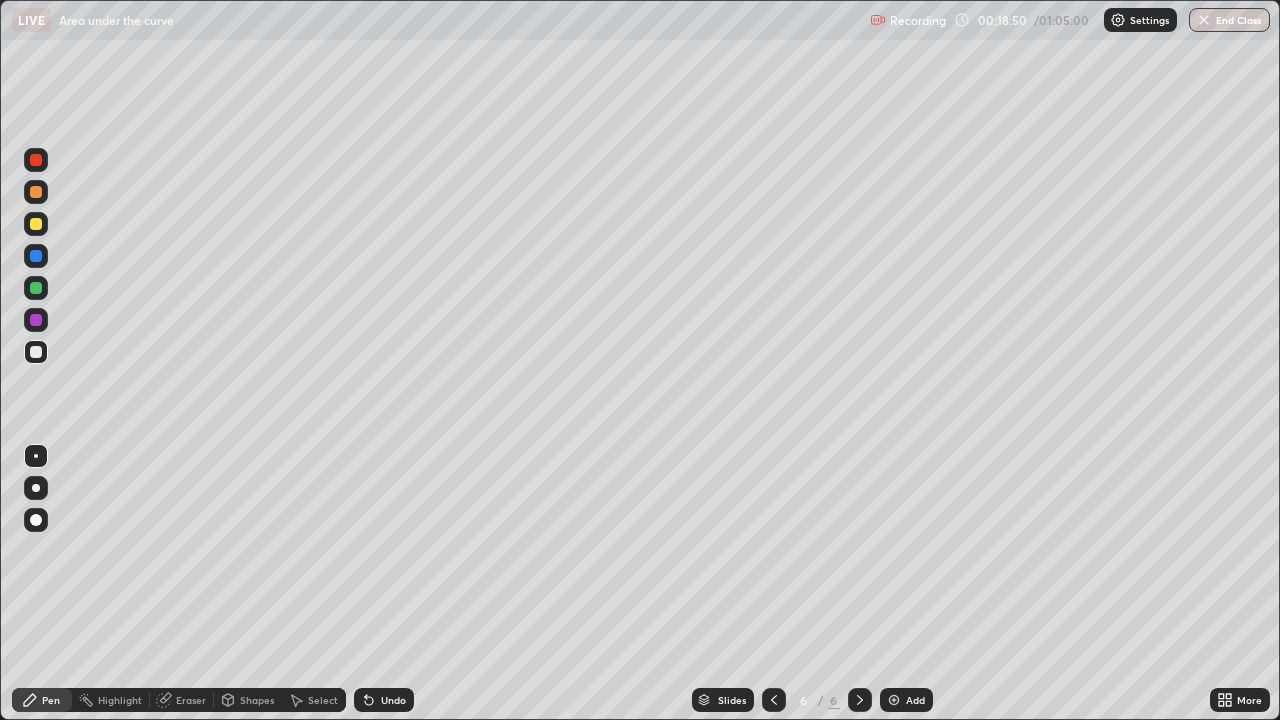 click 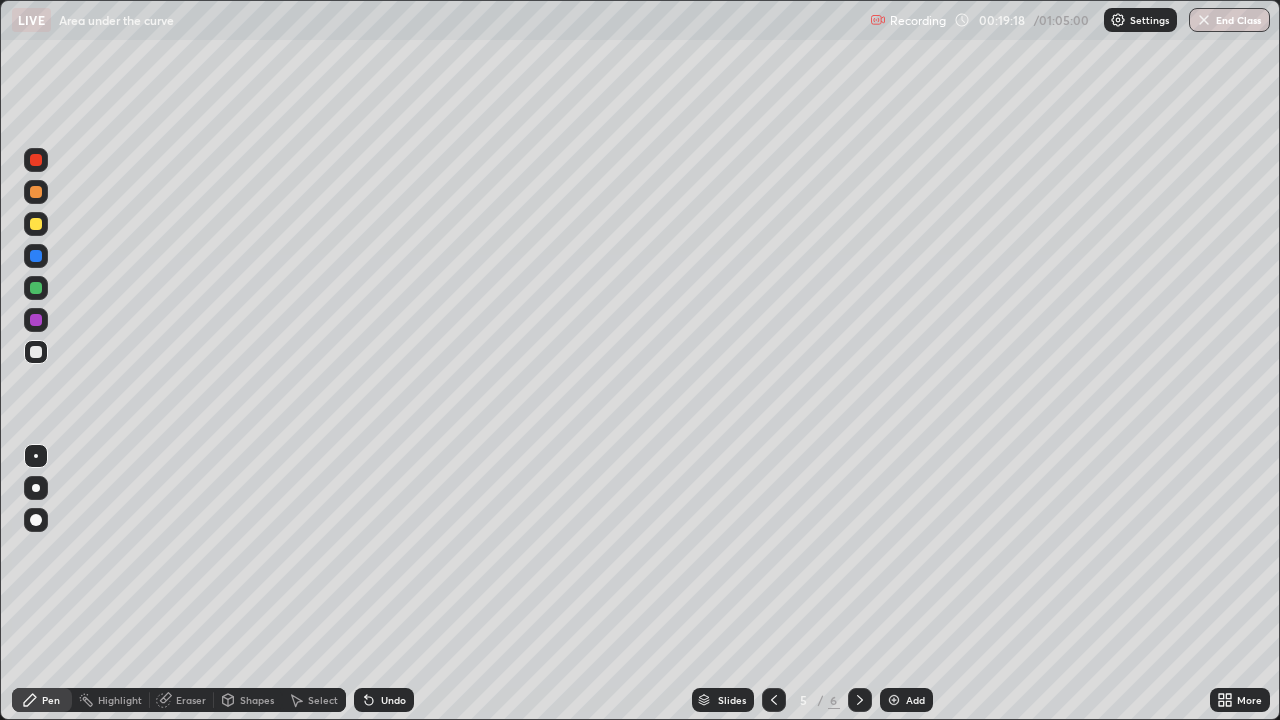 click 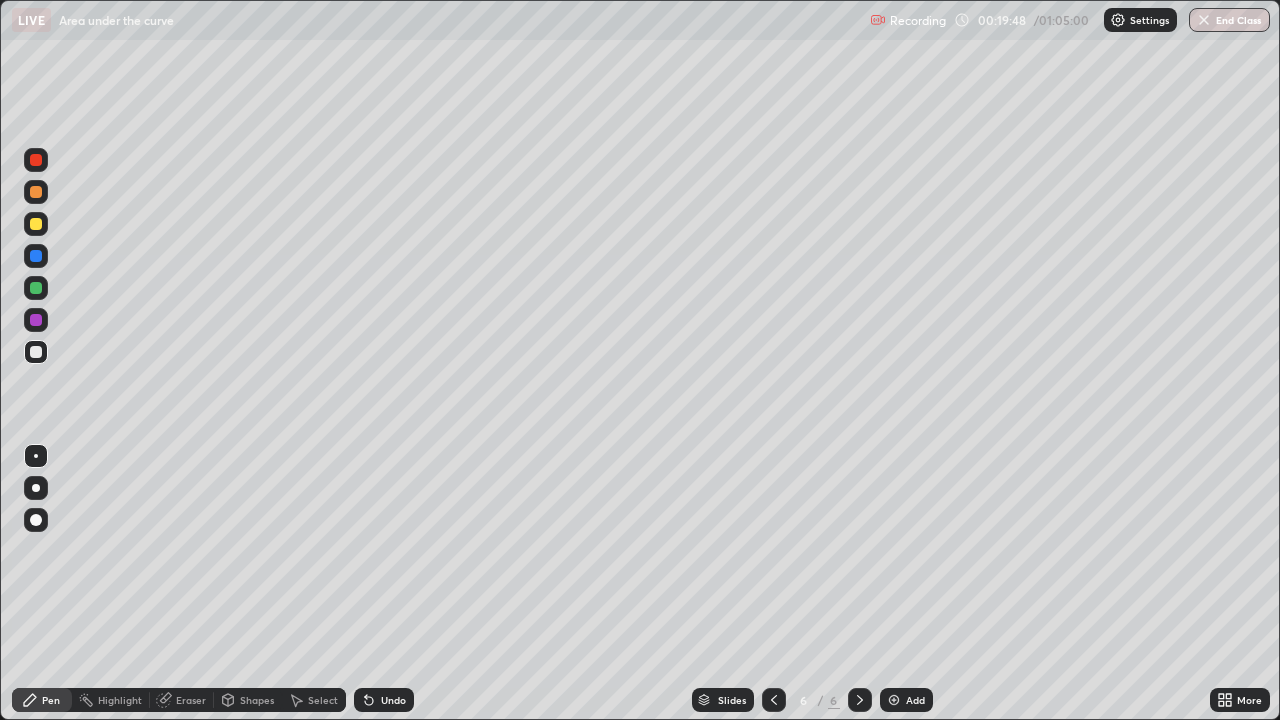 click at bounding box center (774, 700) 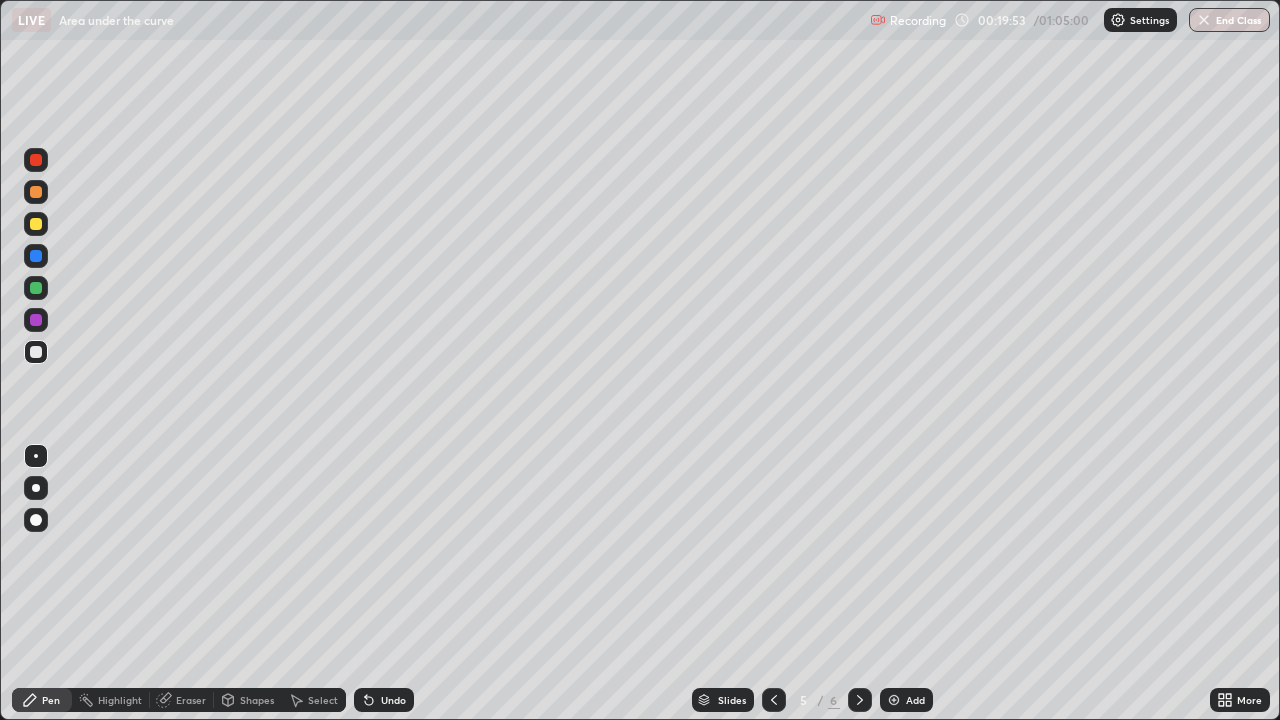 click 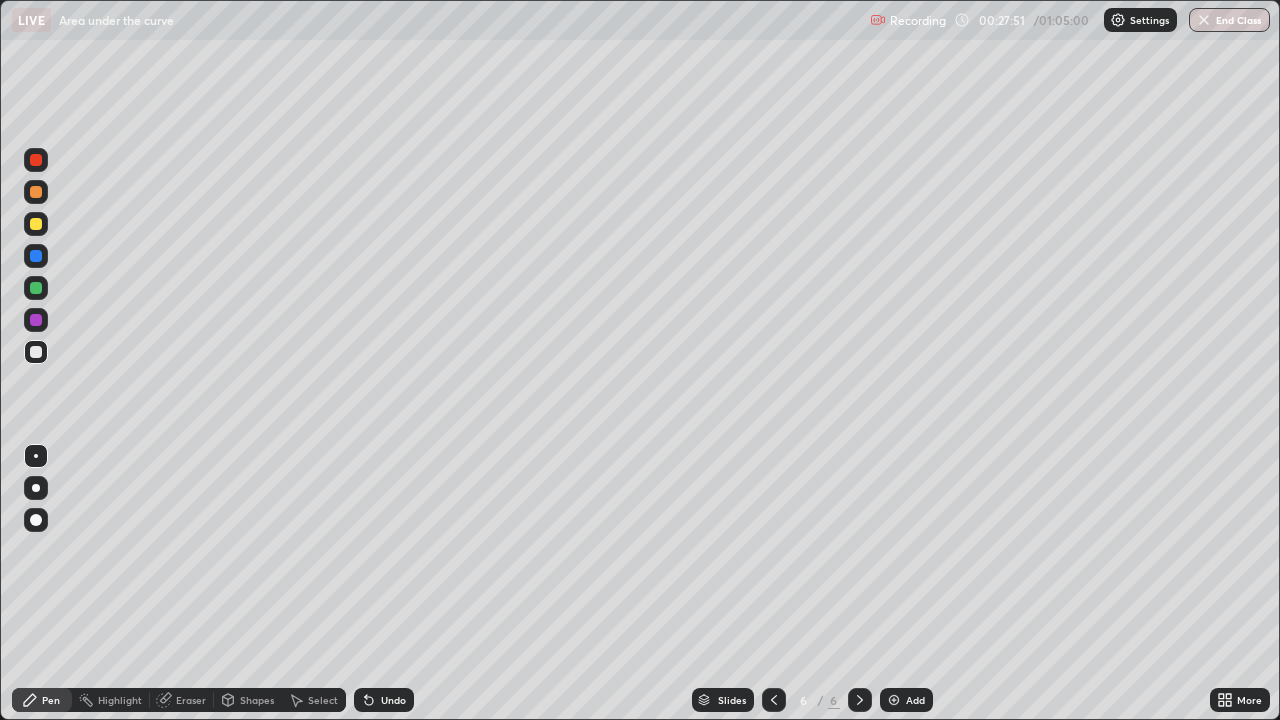 click at bounding box center [894, 700] 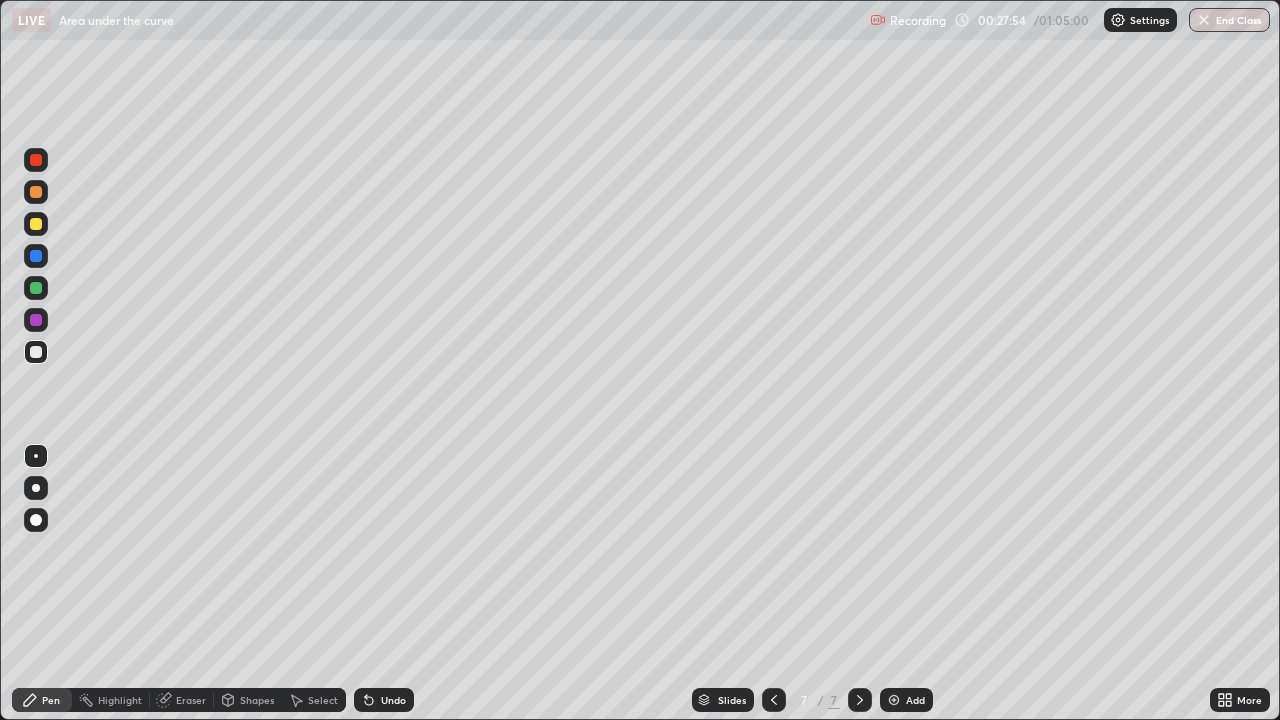 click 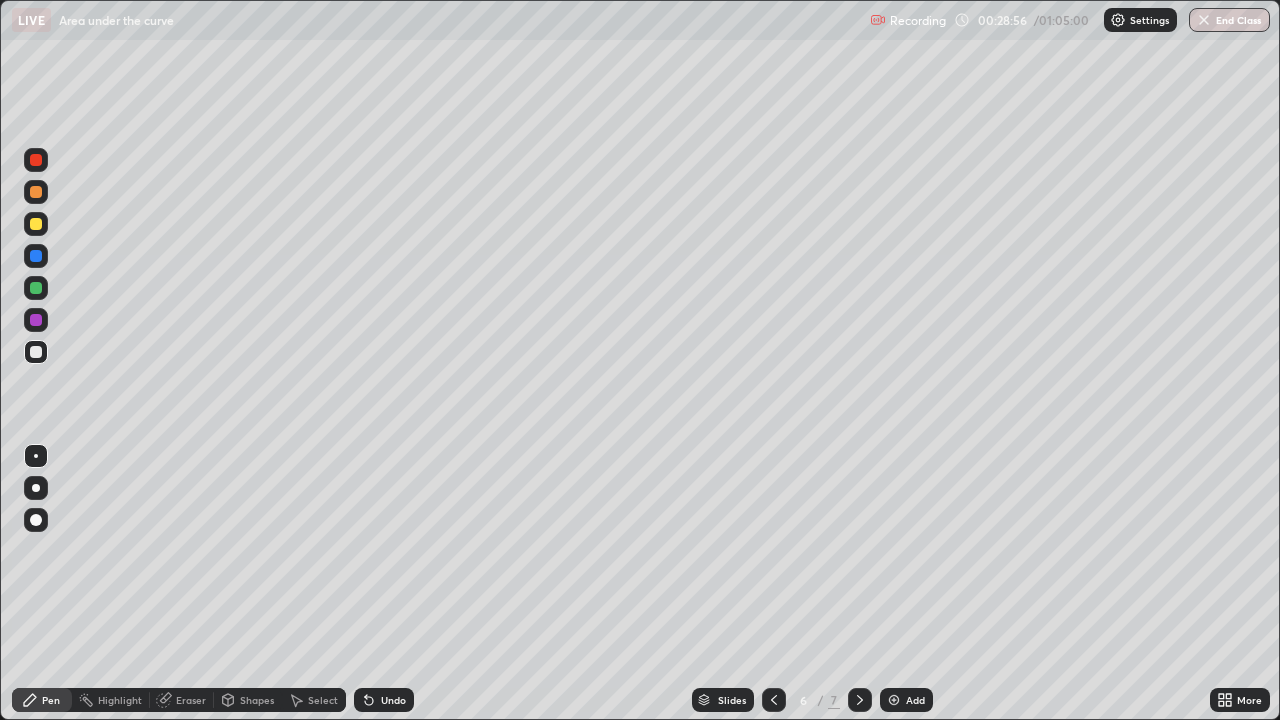 click 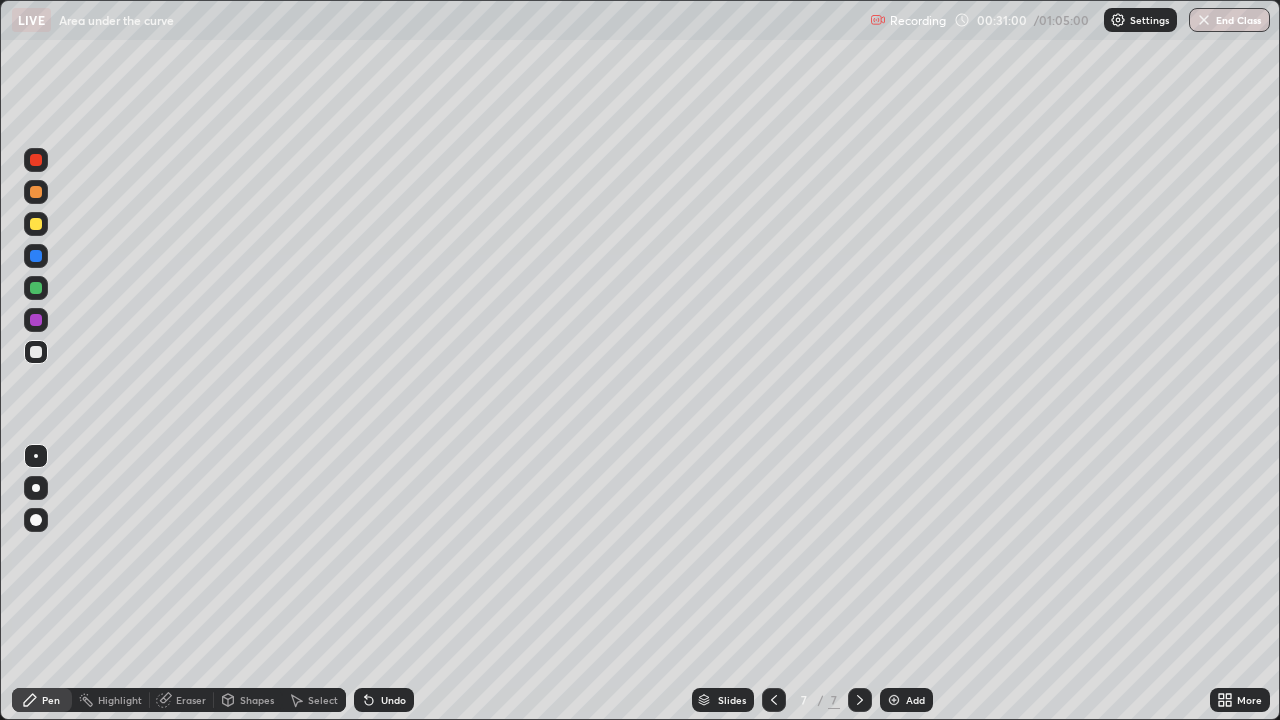 click on "Eraser" at bounding box center (191, 700) 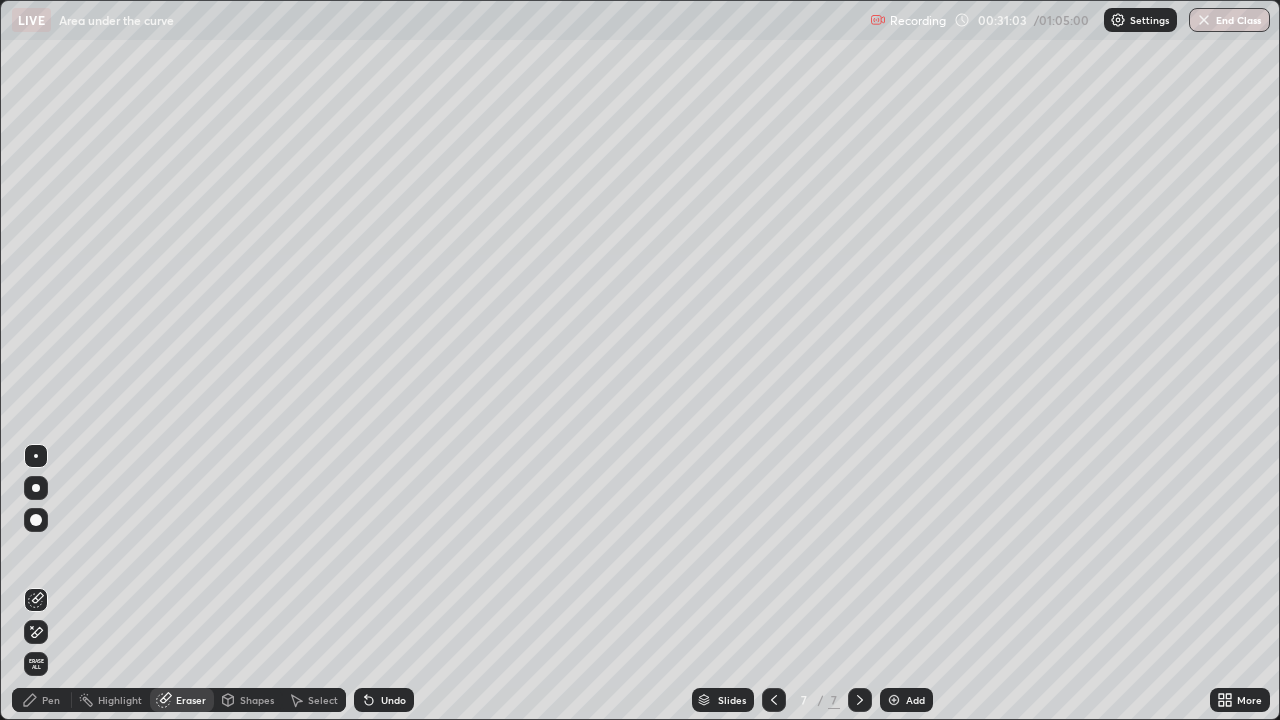 click 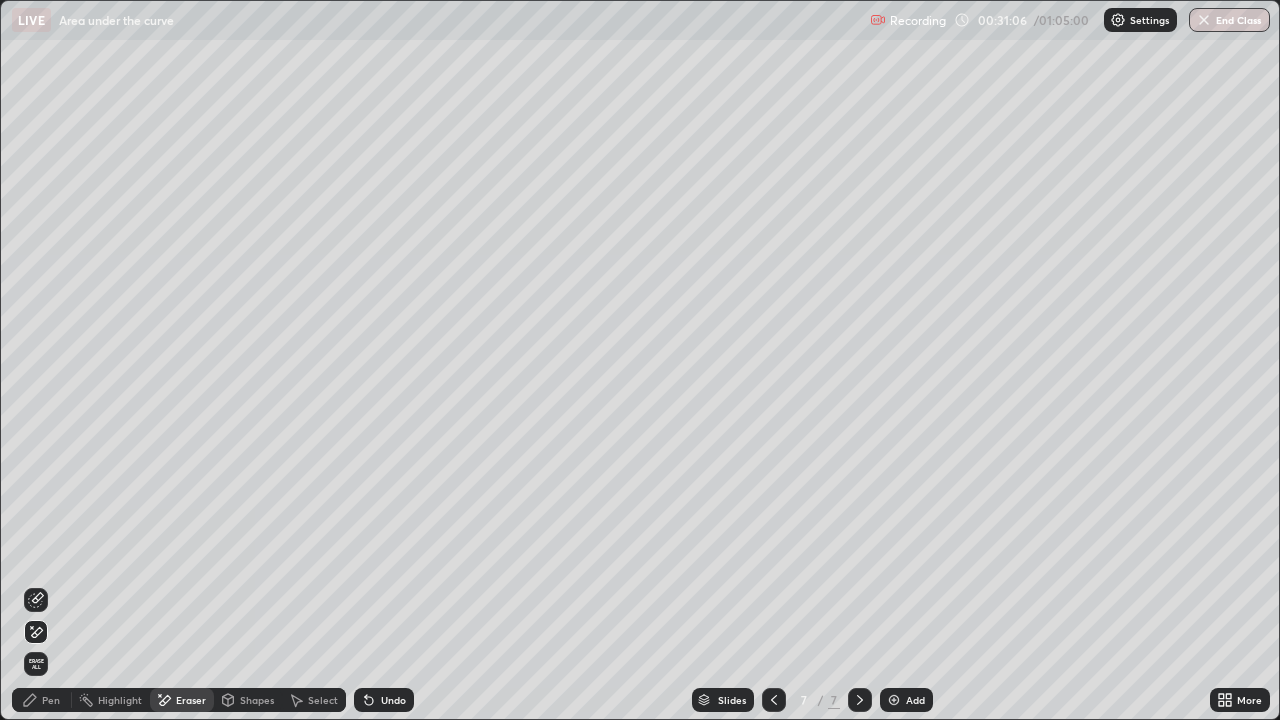 click on "Pen" at bounding box center [51, 700] 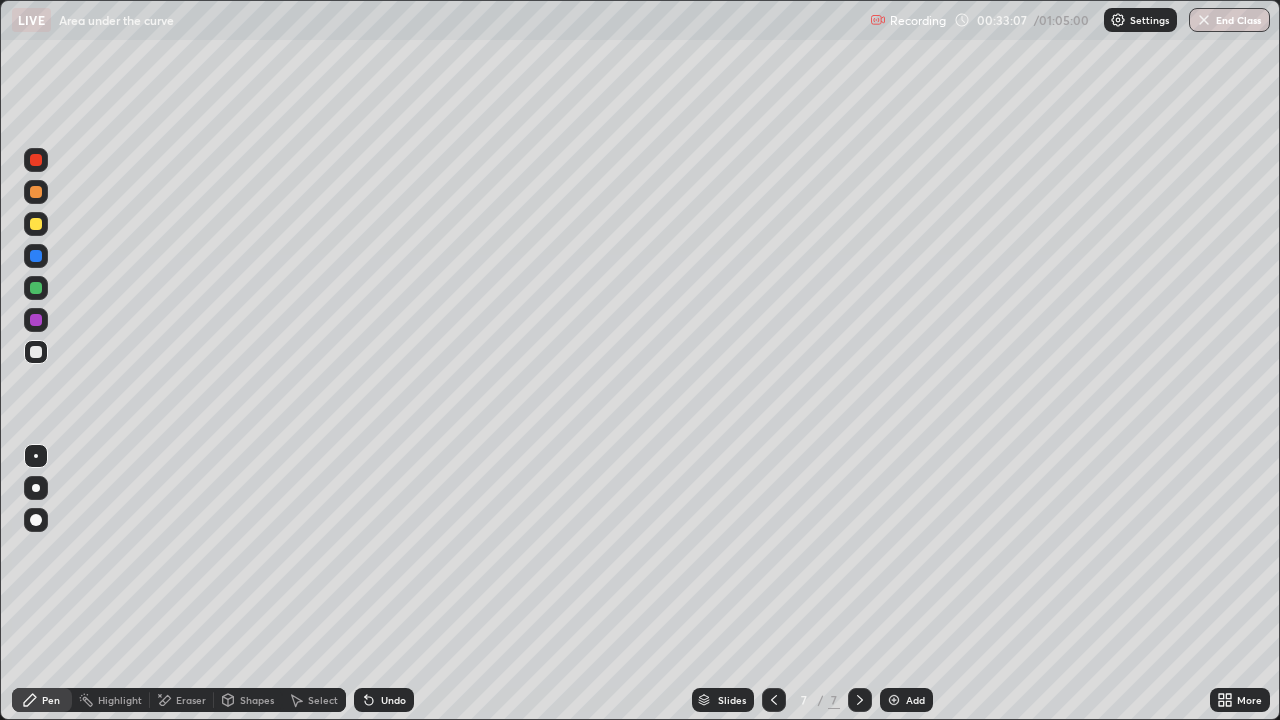 click on "Eraser" at bounding box center [191, 700] 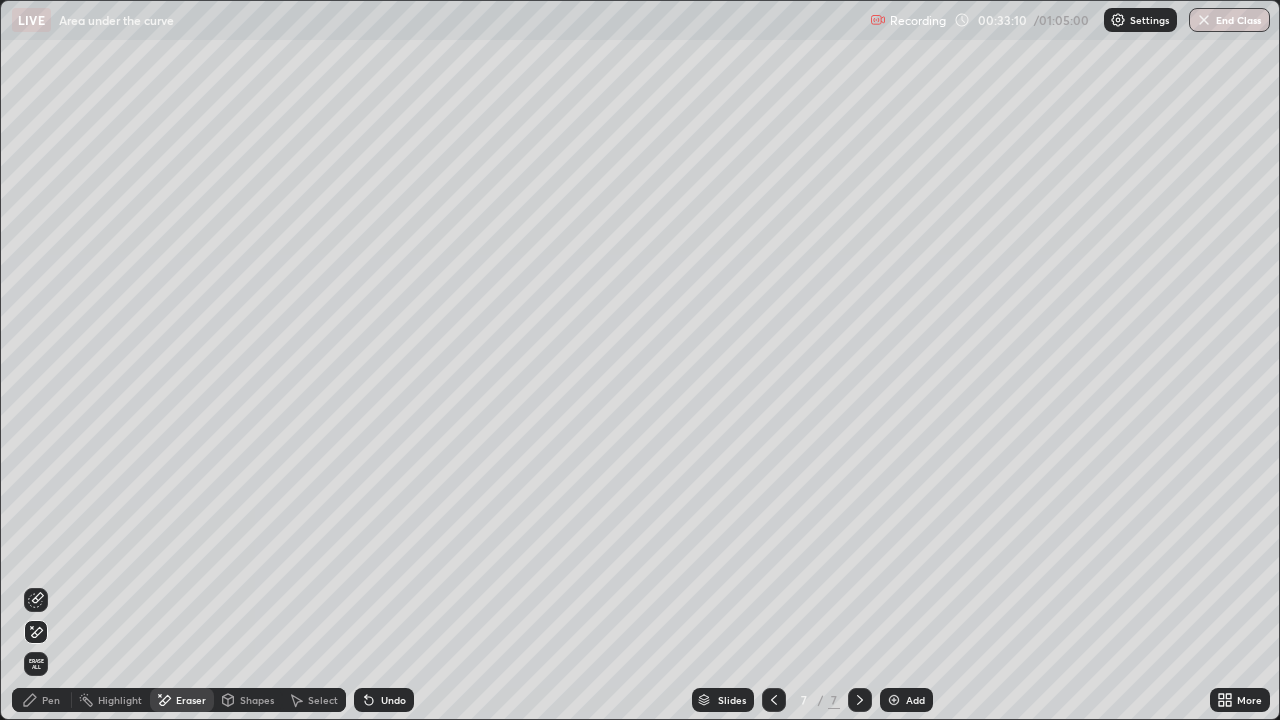 click on "Pen" at bounding box center (51, 700) 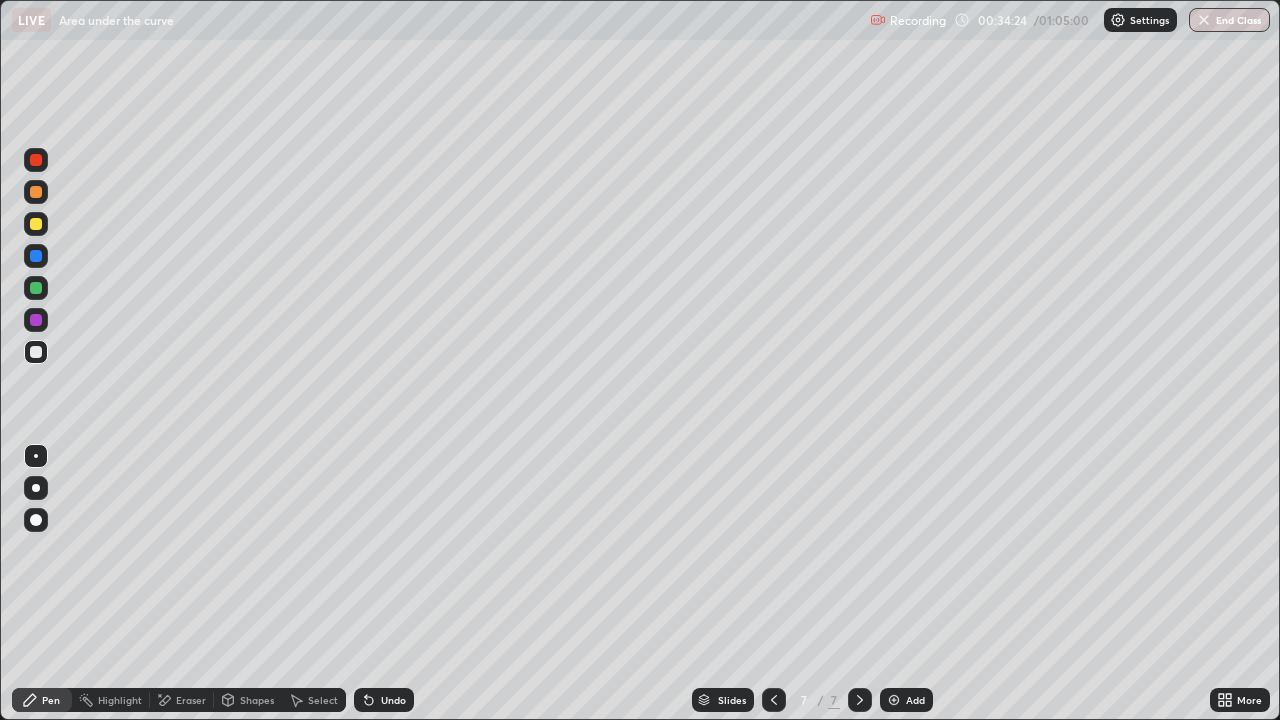 click on "Eraser" at bounding box center [191, 700] 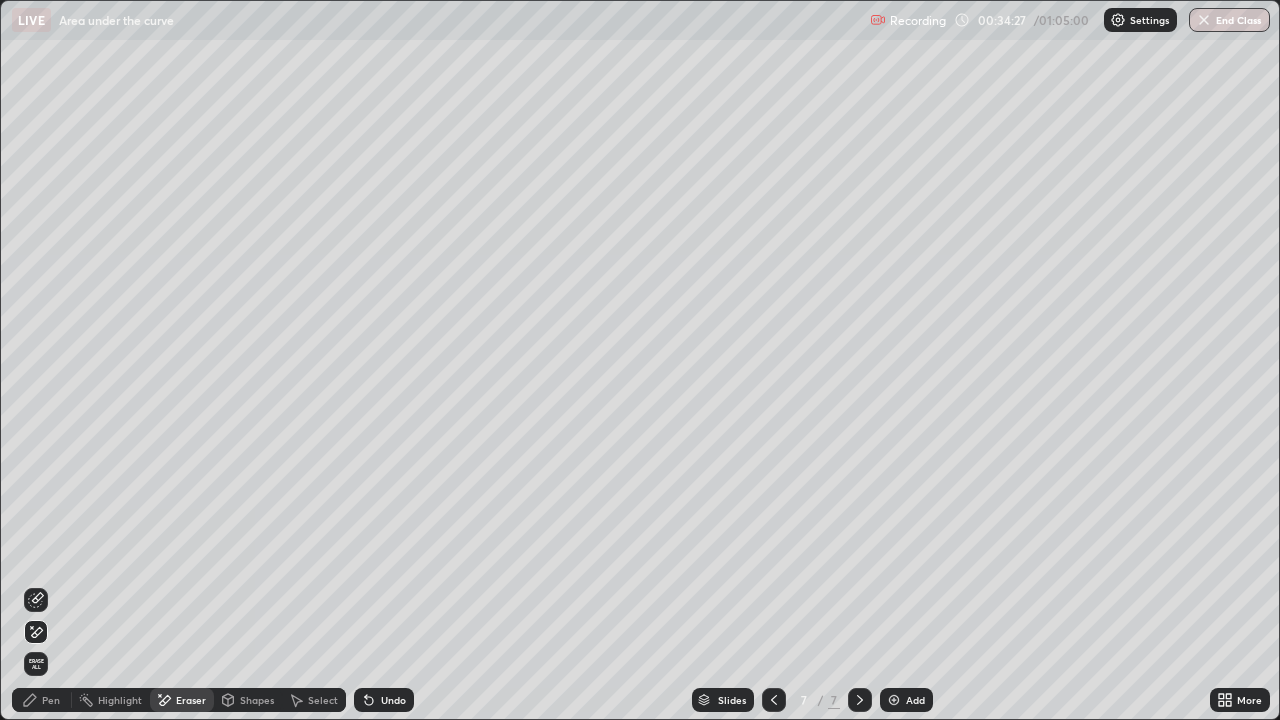 click on "Pen" at bounding box center [51, 700] 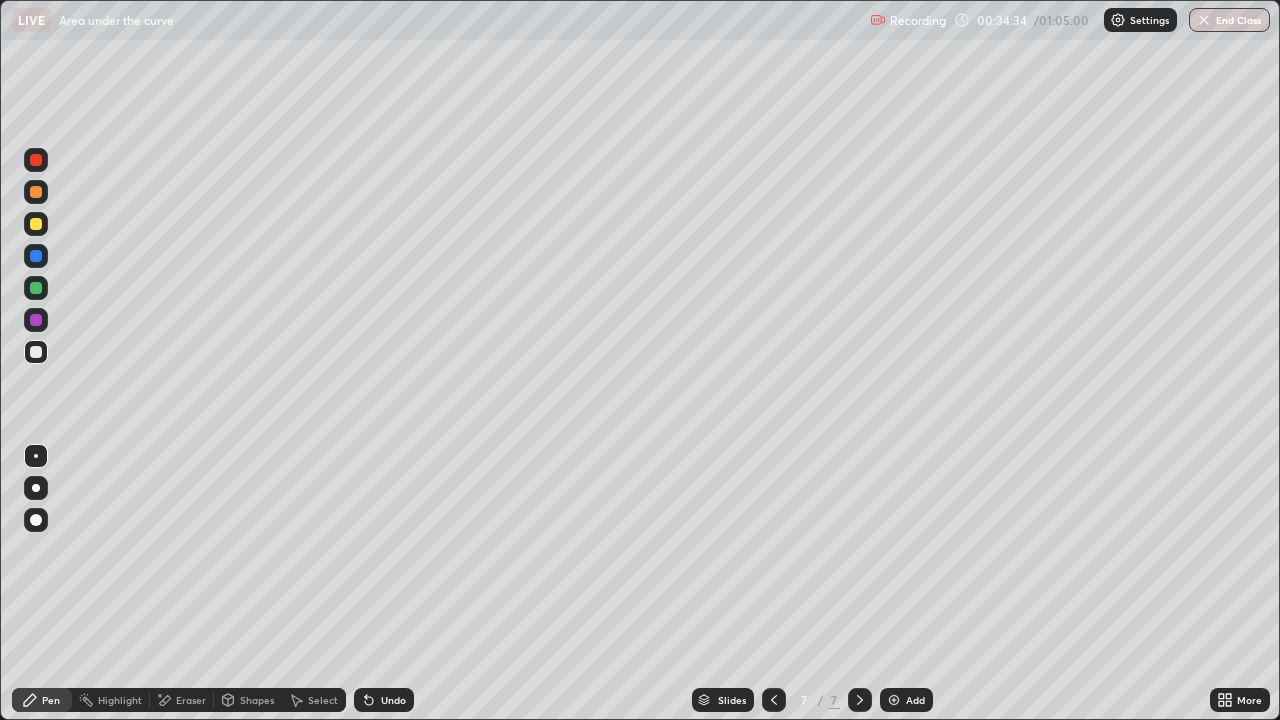 click on "Eraser" at bounding box center (191, 700) 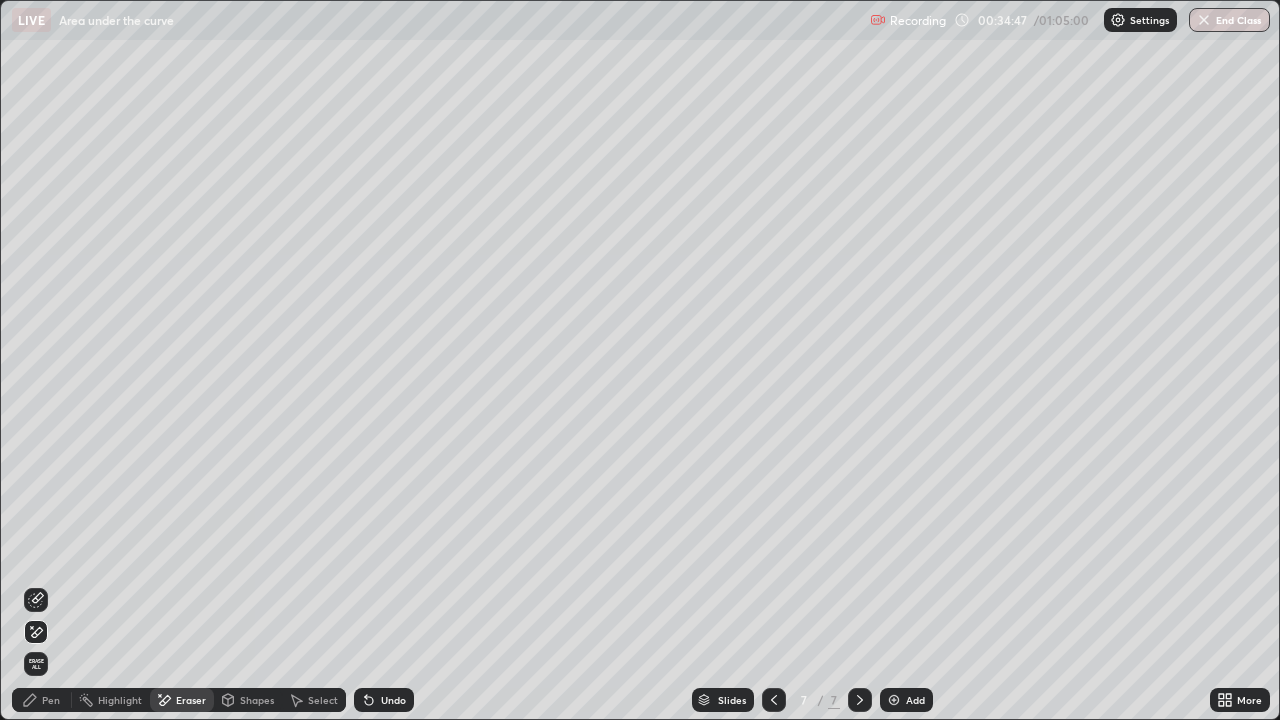 click on "Pen" at bounding box center (51, 700) 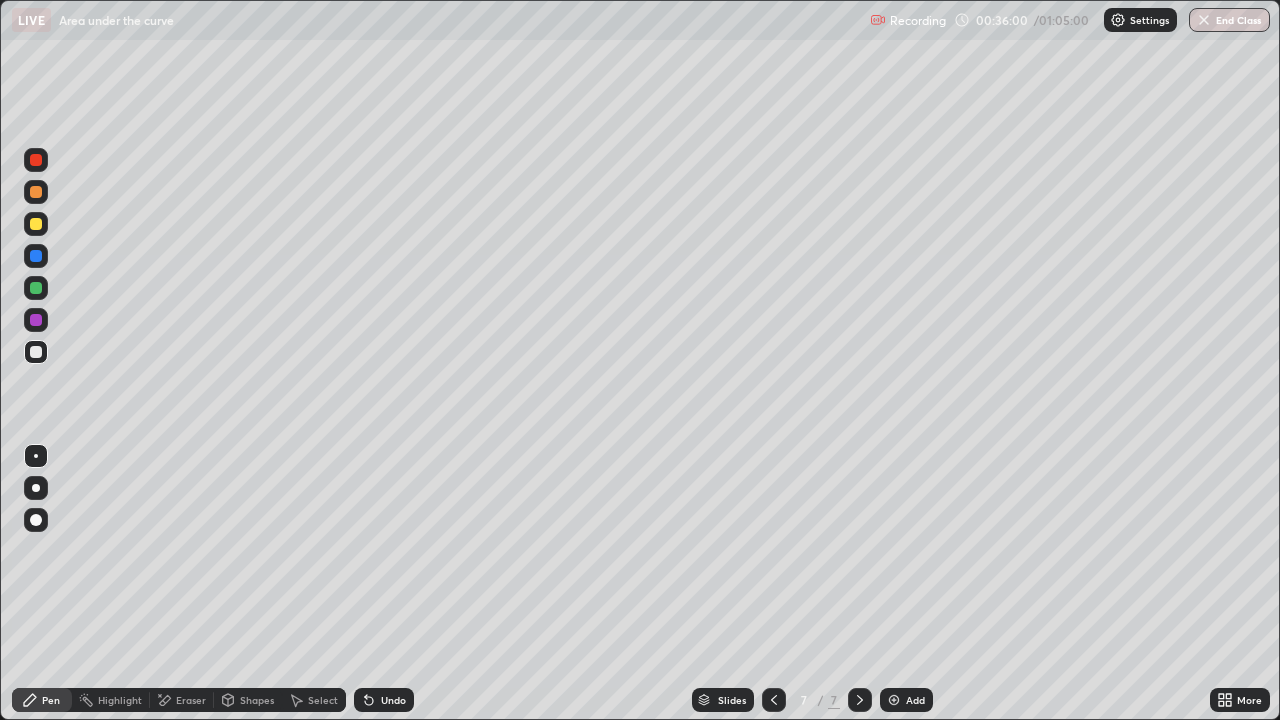 click on "Eraser" at bounding box center [191, 700] 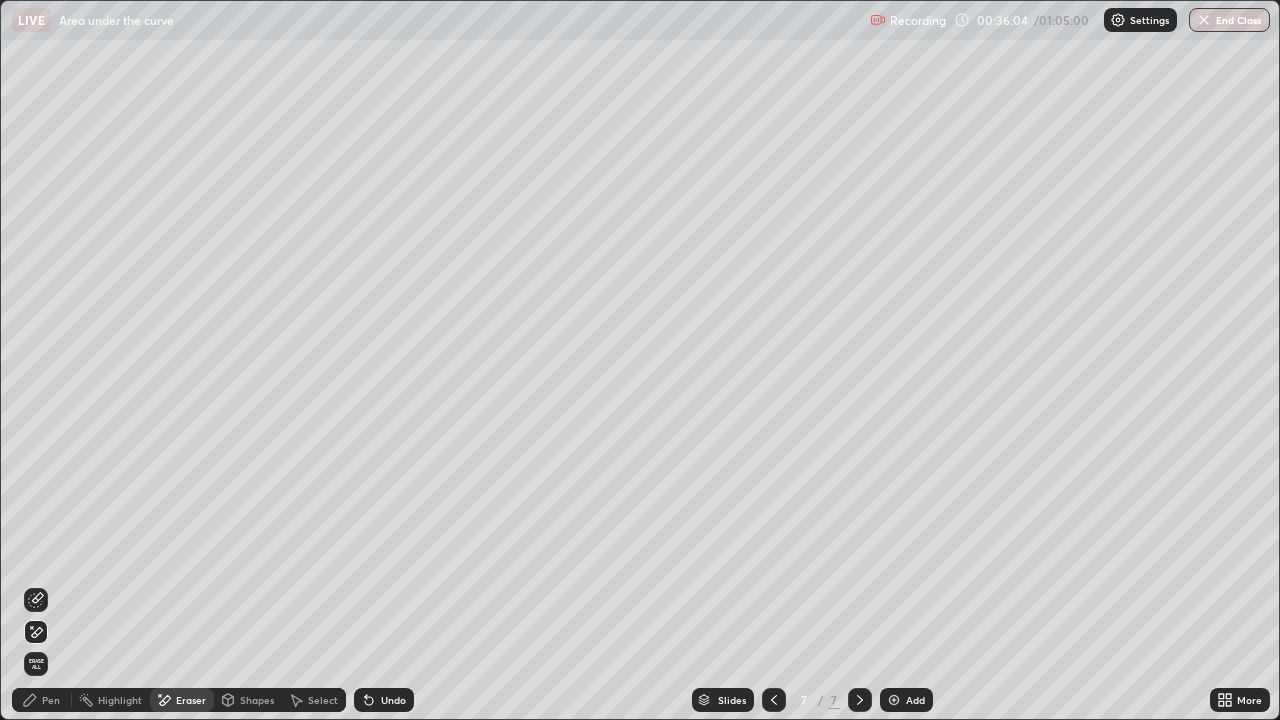 click on "Pen" at bounding box center [51, 700] 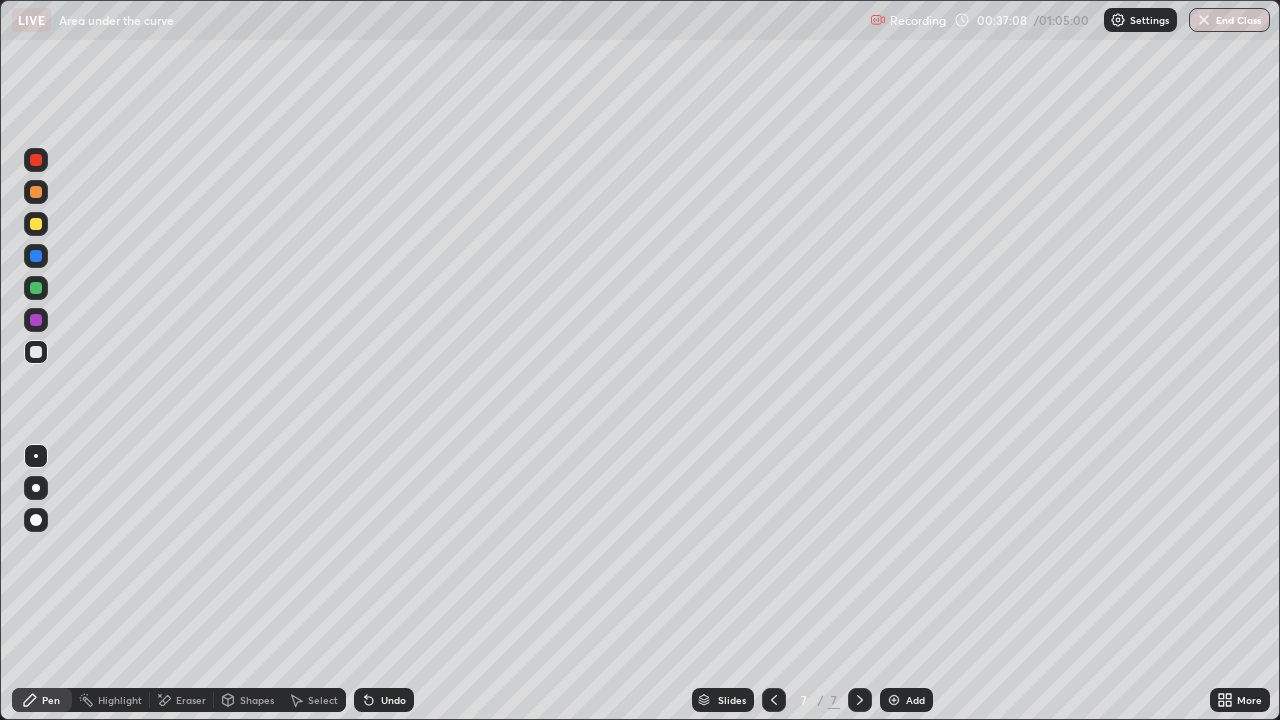 click at bounding box center (894, 700) 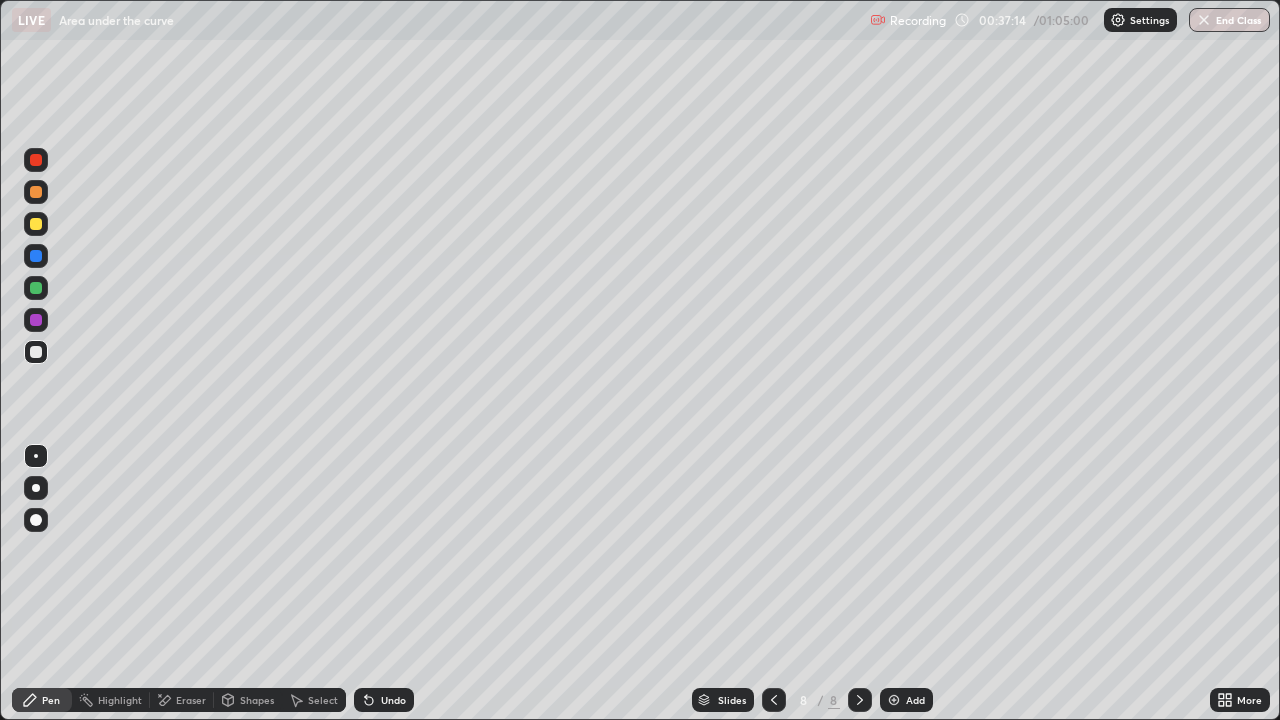 click 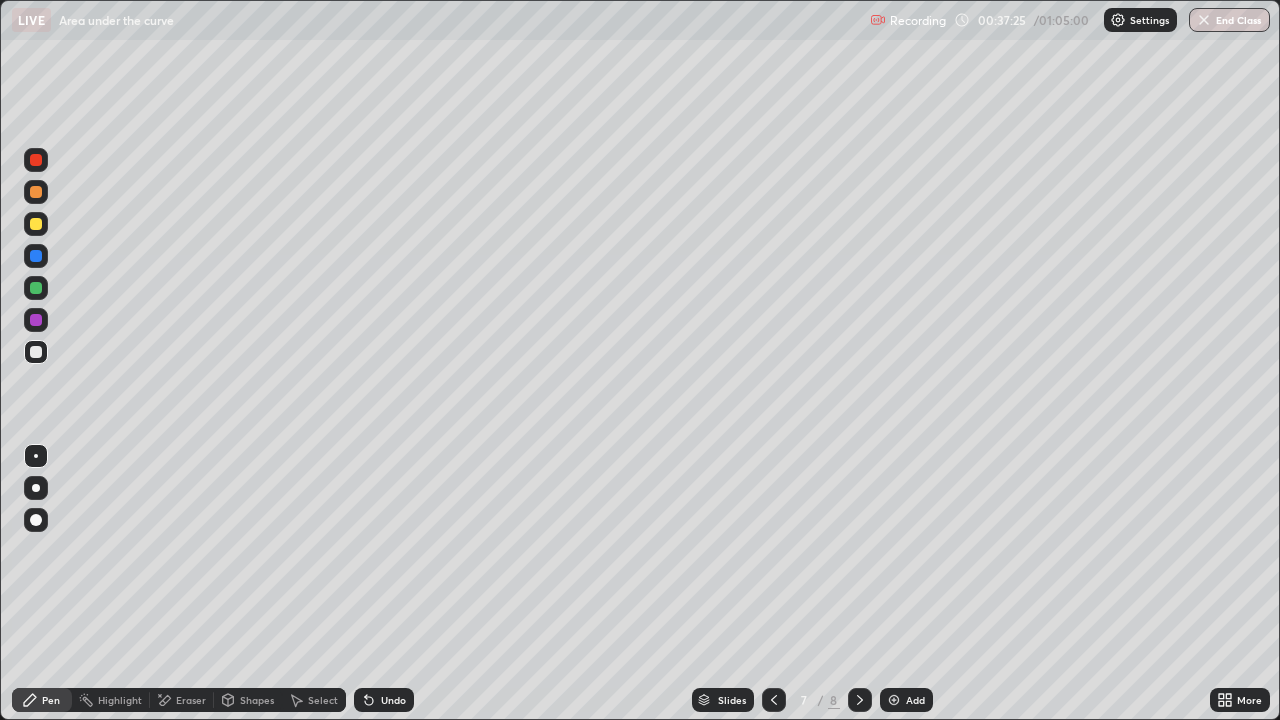 click 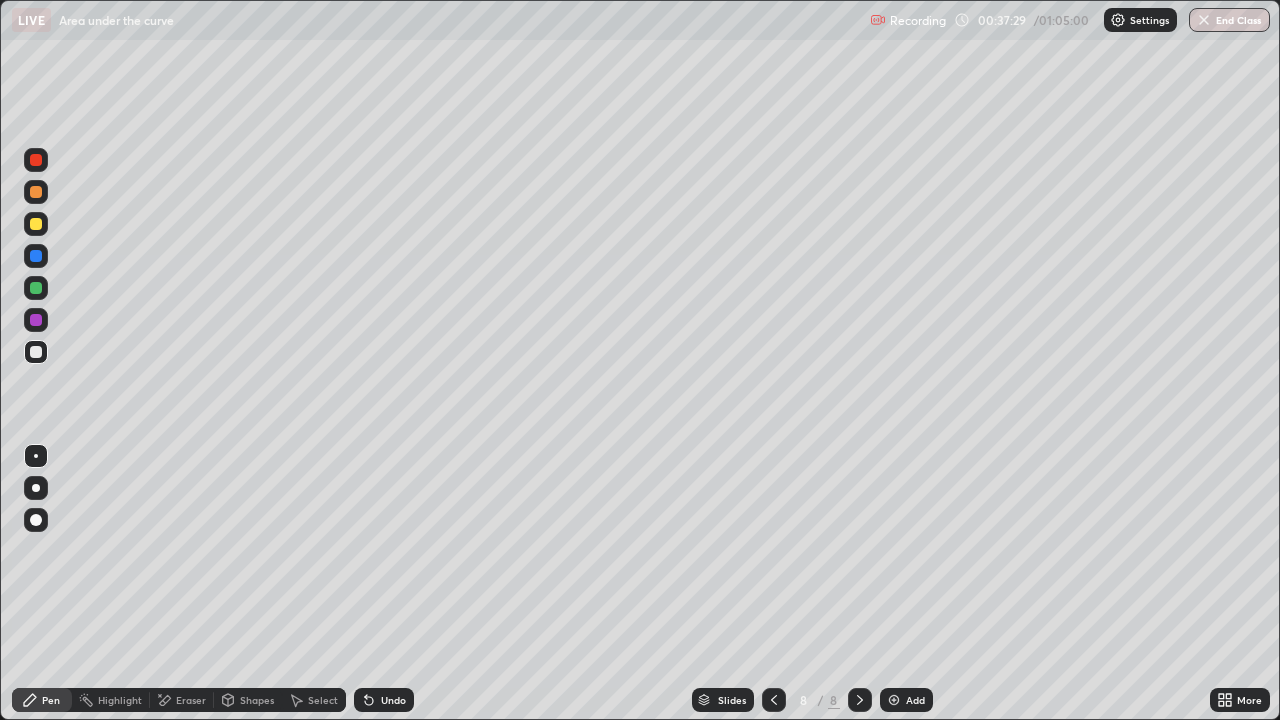 click 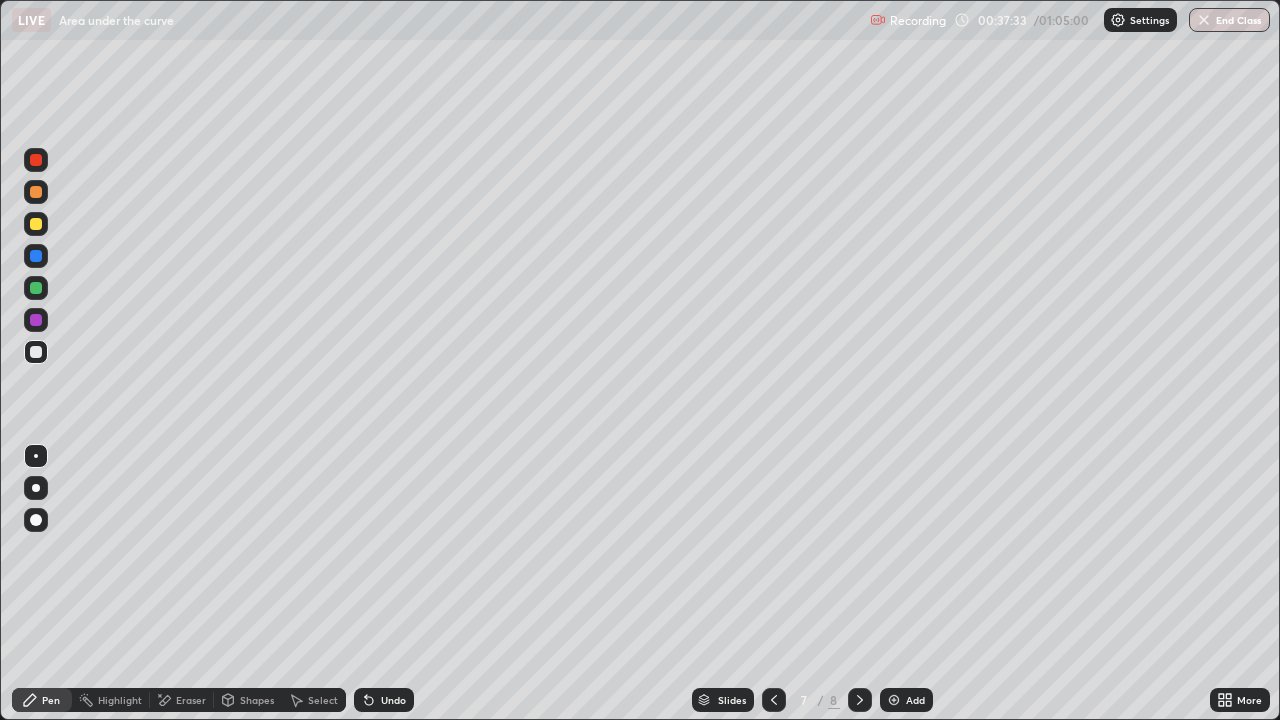 click 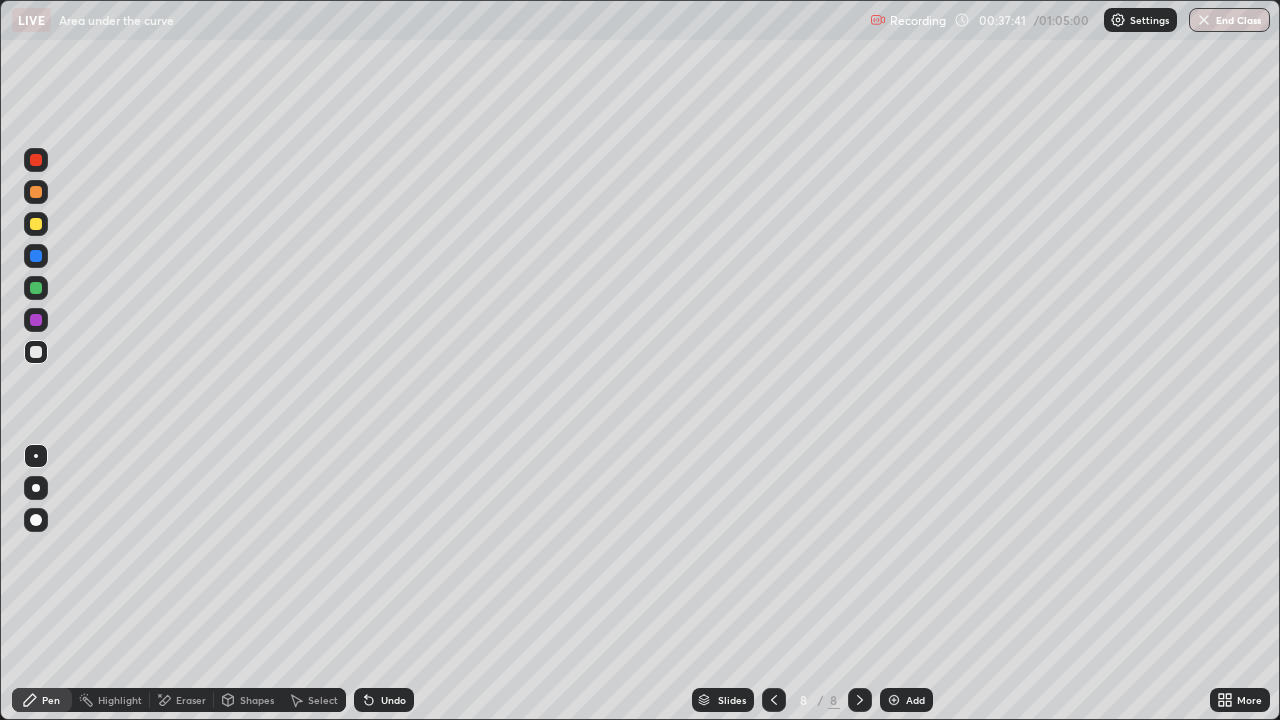 click 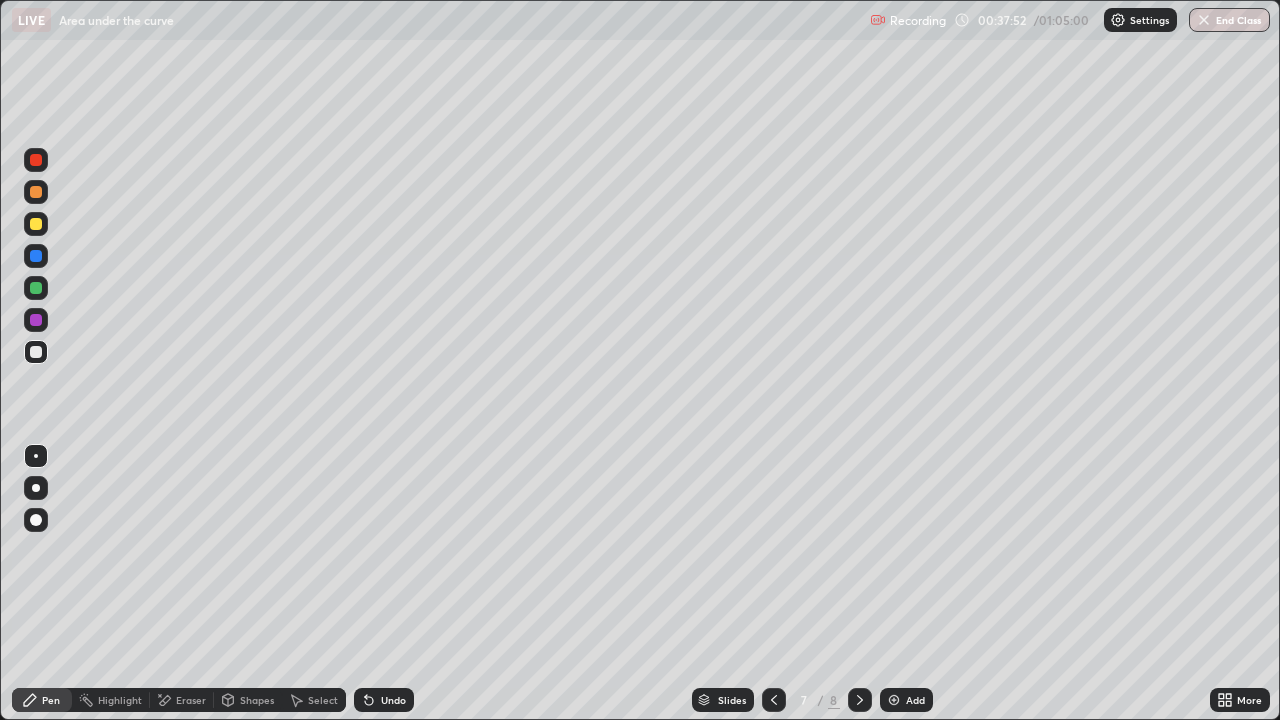 click 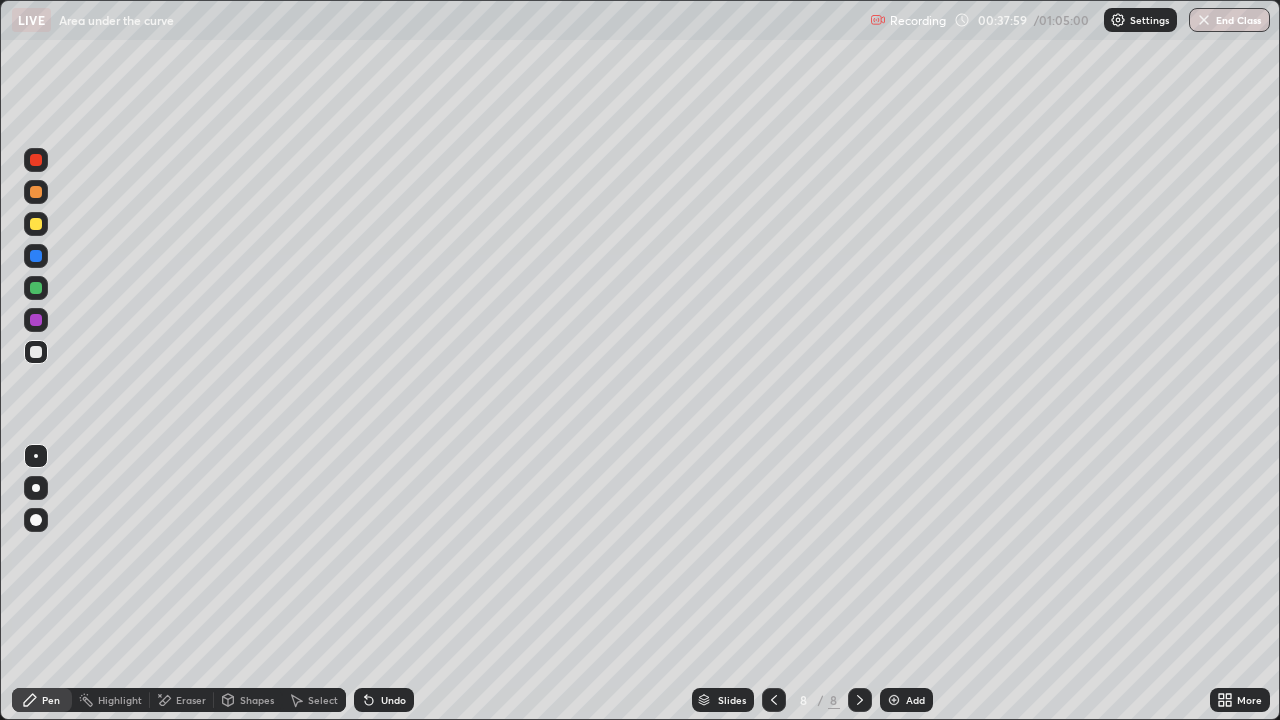 click at bounding box center [774, 700] 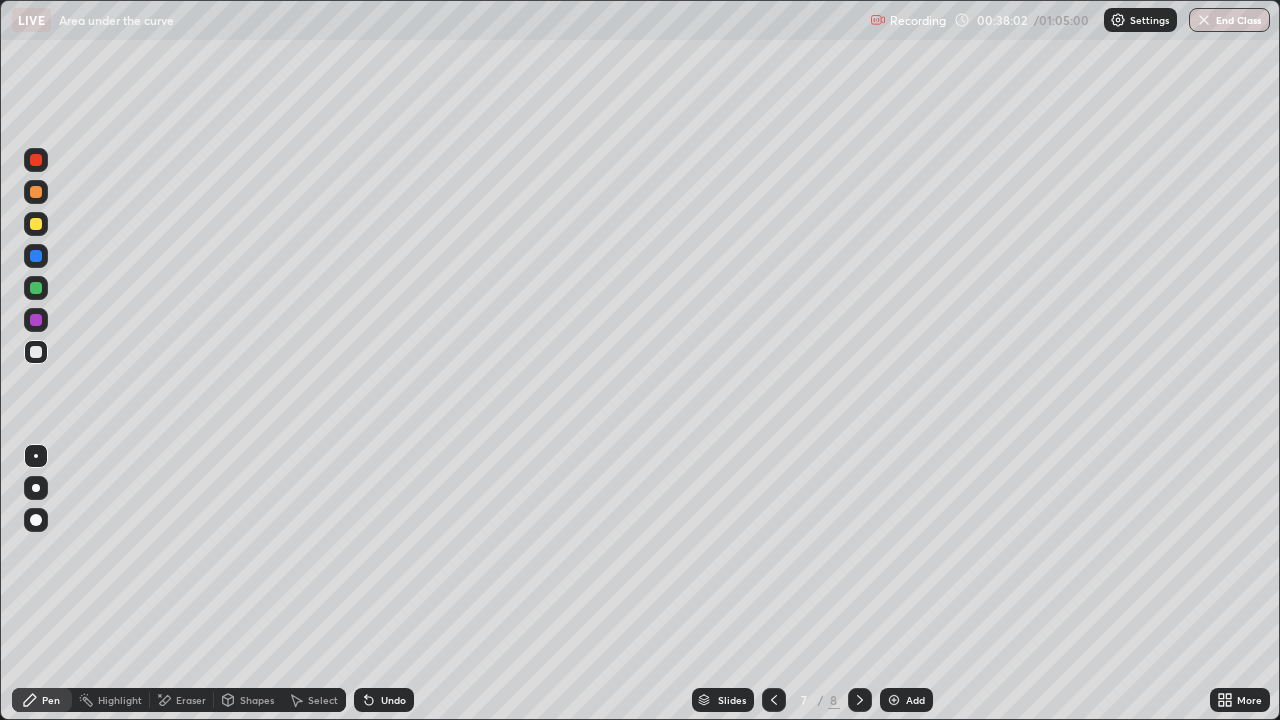 click 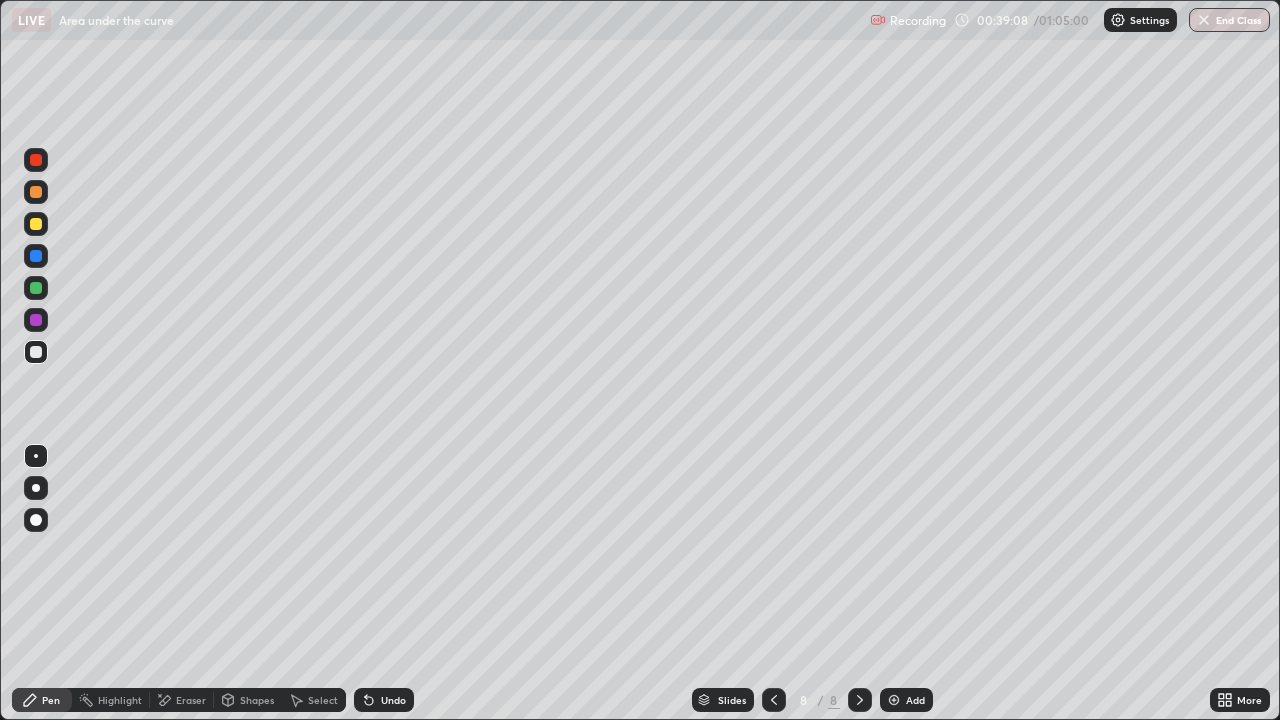 click 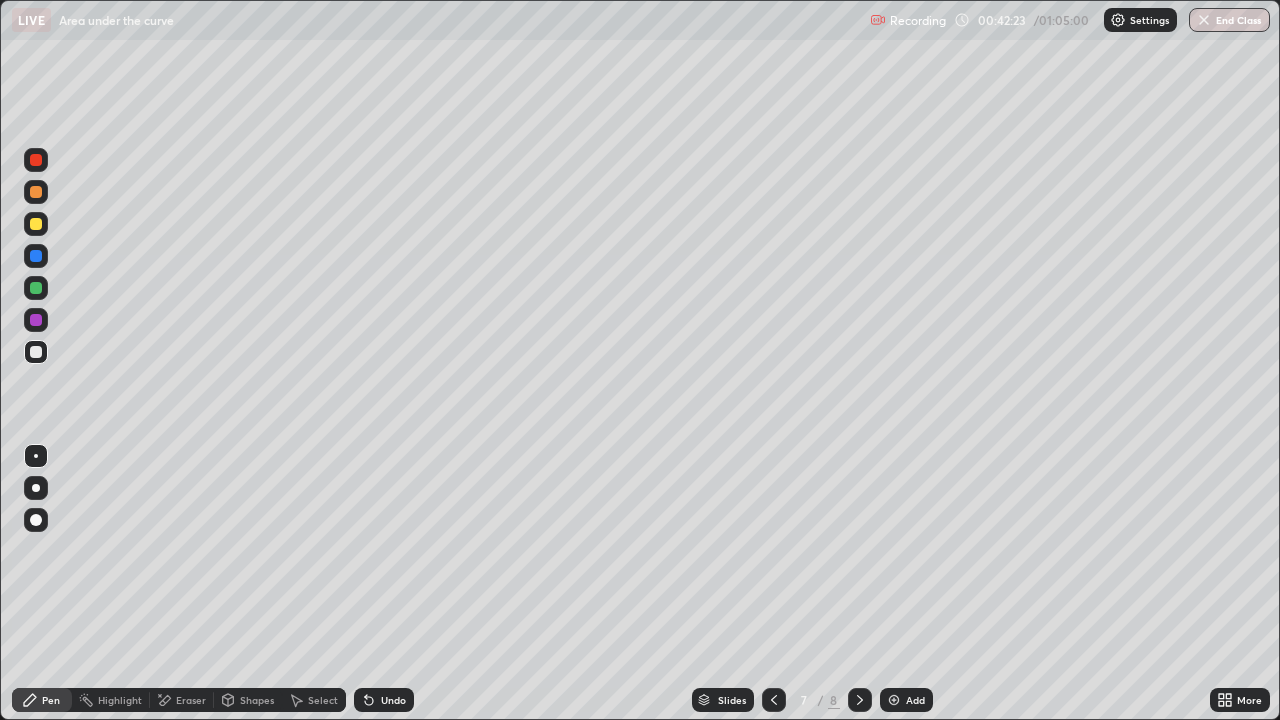 click 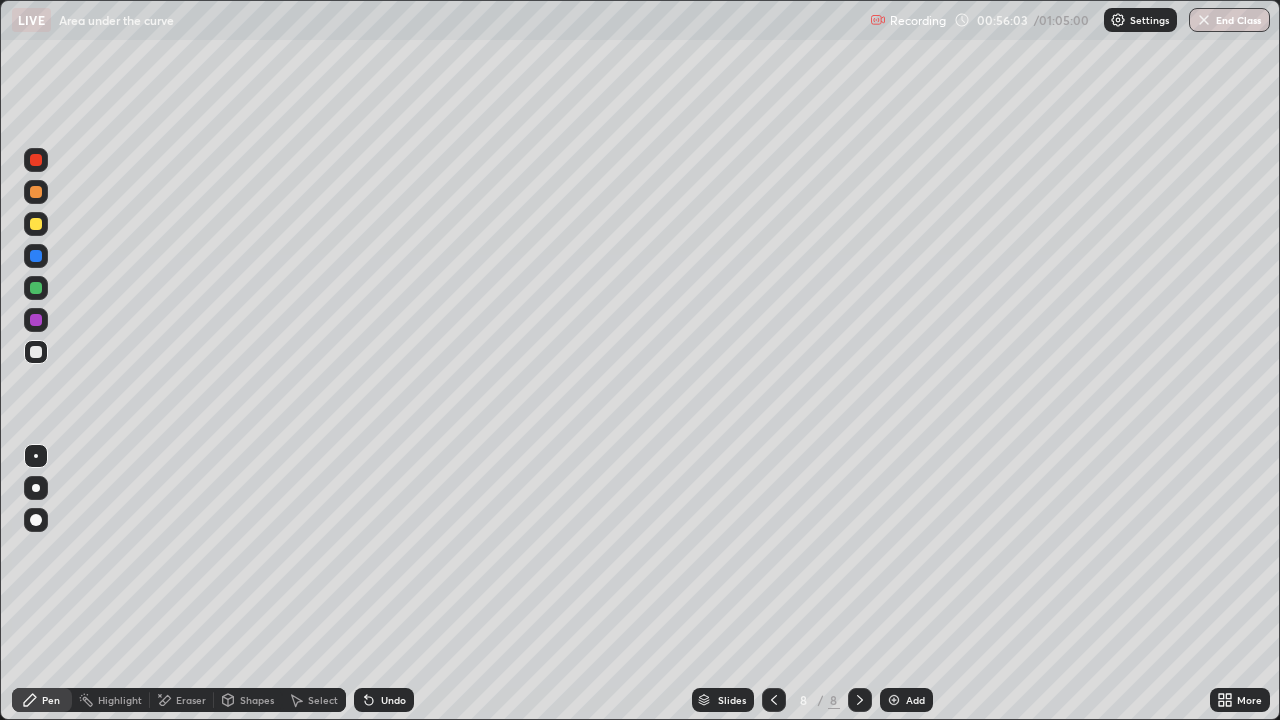 click at bounding box center (1204, 20) 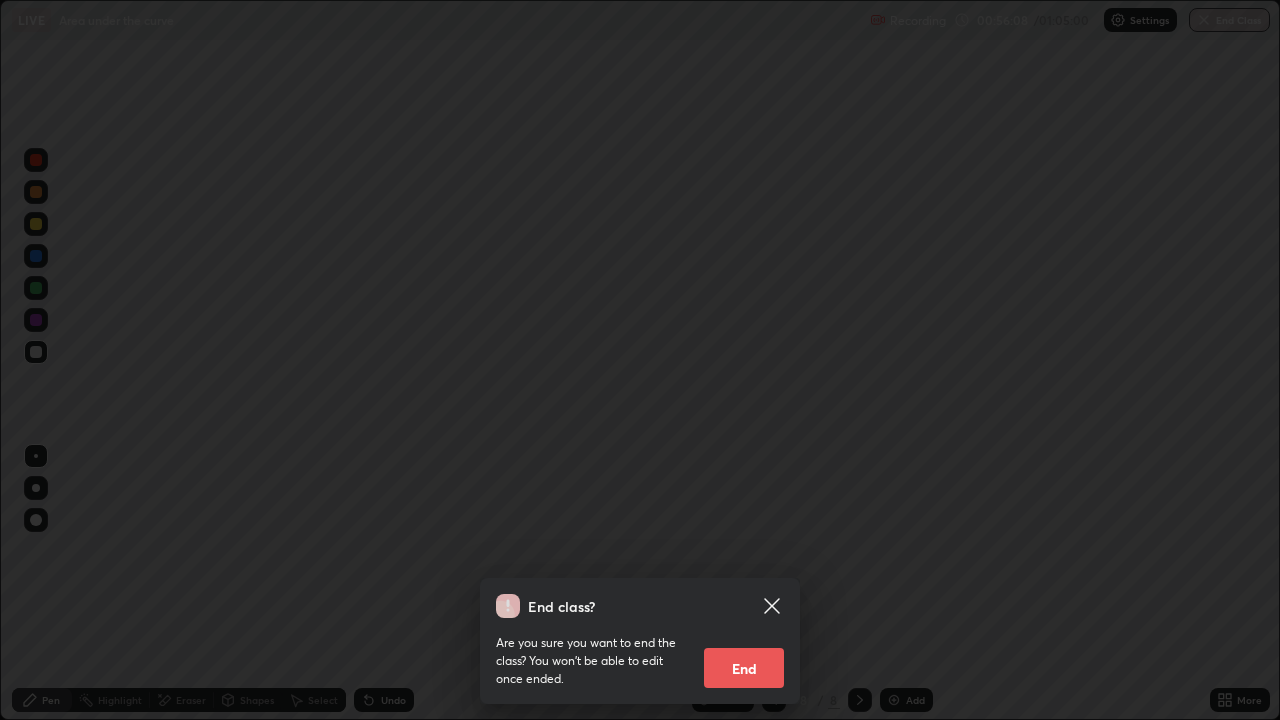 click 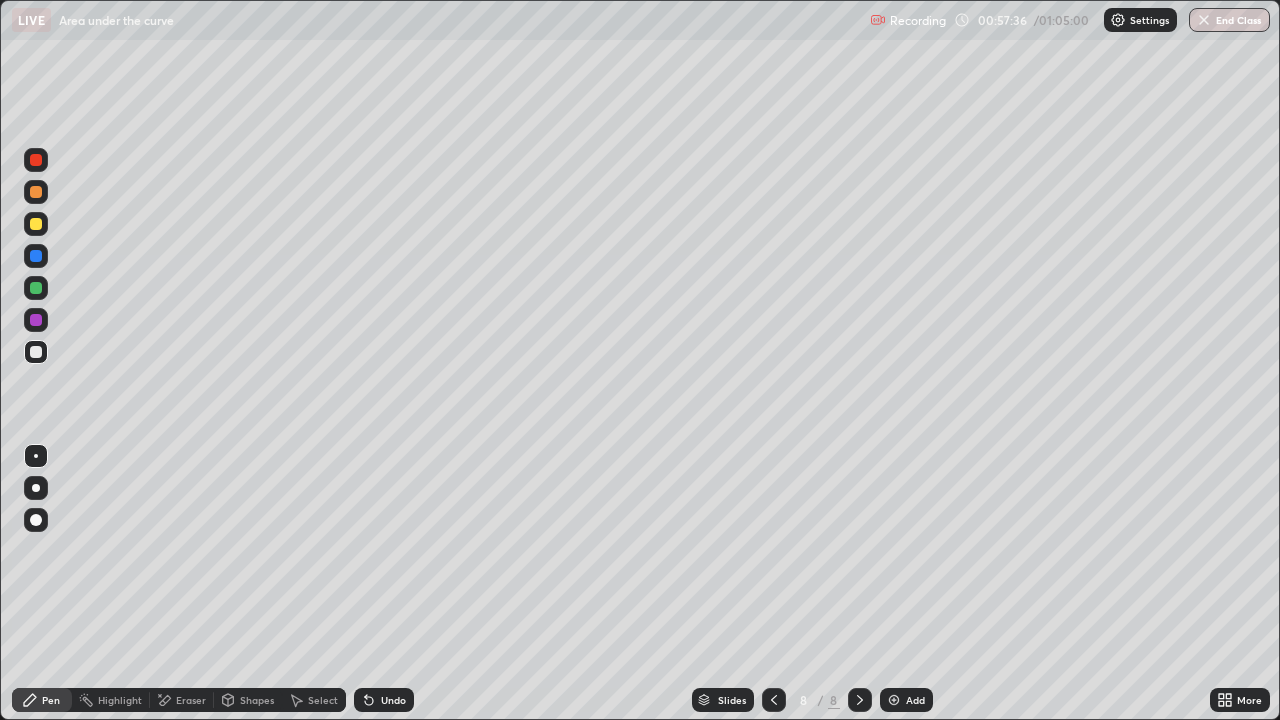 click at bounding box center (1204, 20) 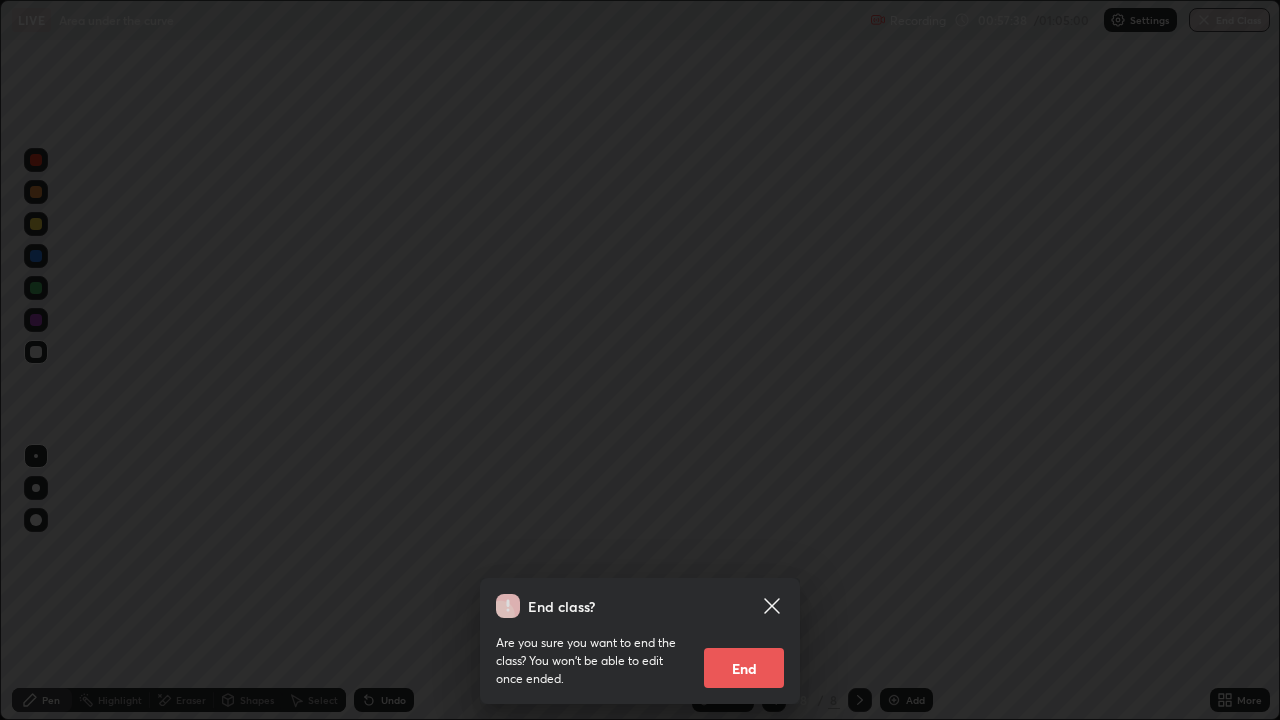 click on "End" at bounding box center (744, 668) 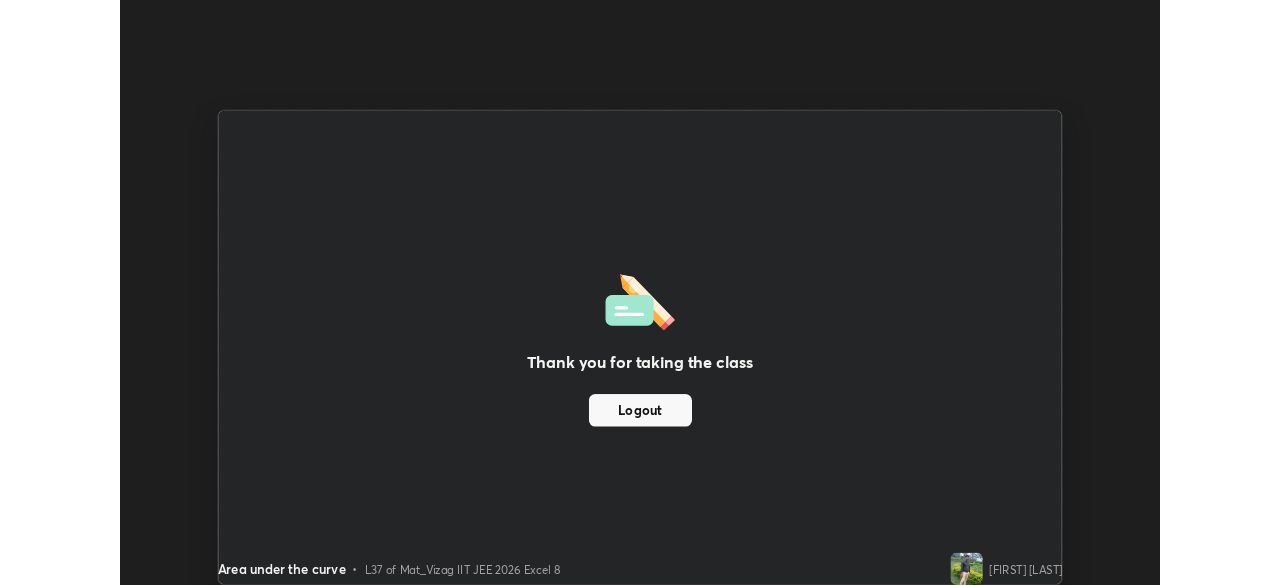 scroll, scrollTop: 585, scrollLeft: 1280, axis: both 